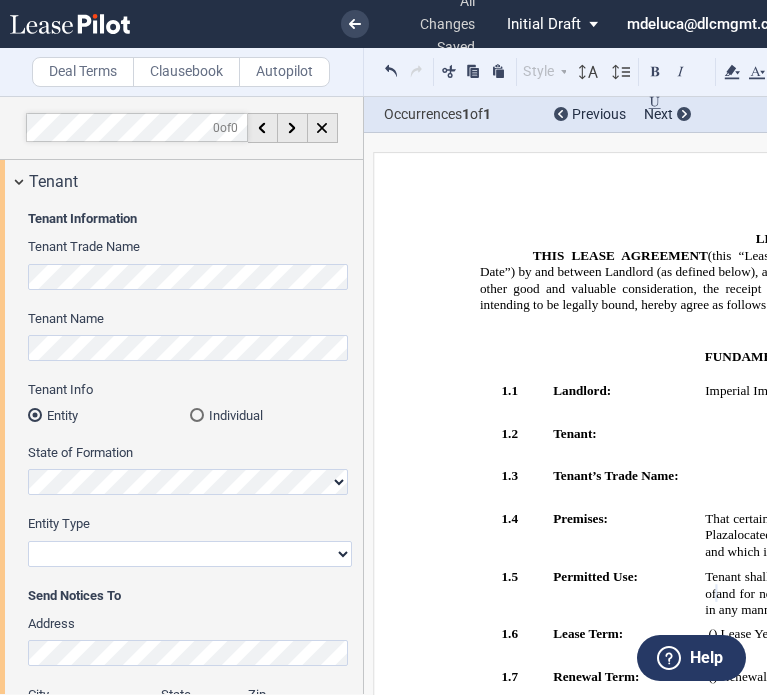 scroll, scrollTop: 0, scrollLeft: 0, axis: both 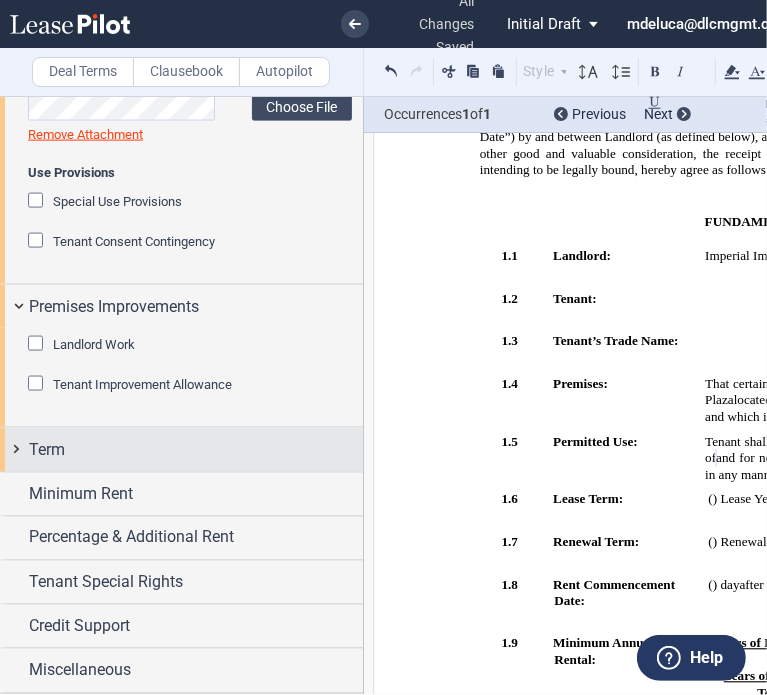 click on "Term" at bounding box center (196, 450) 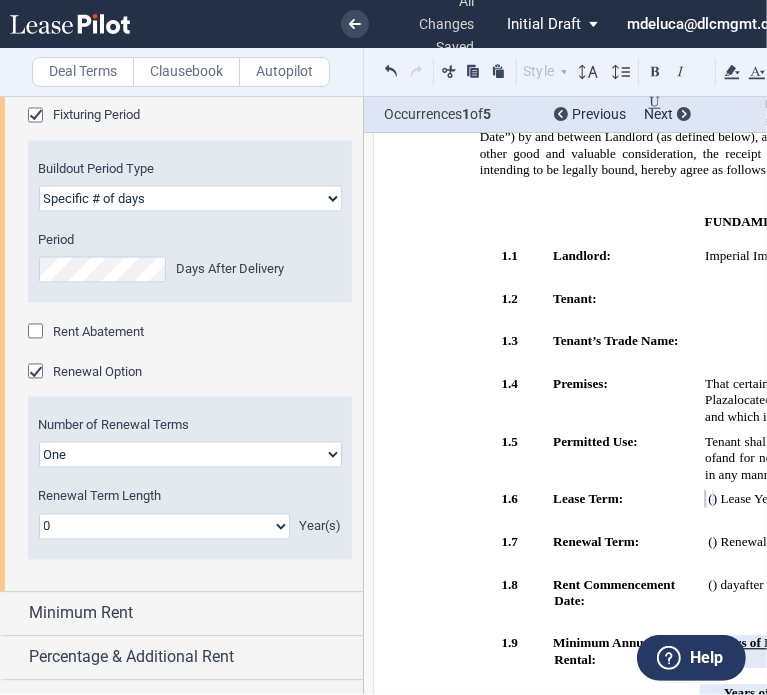 scroll, scrollTop: 1927, scrollLeft: 0, axis: vertical 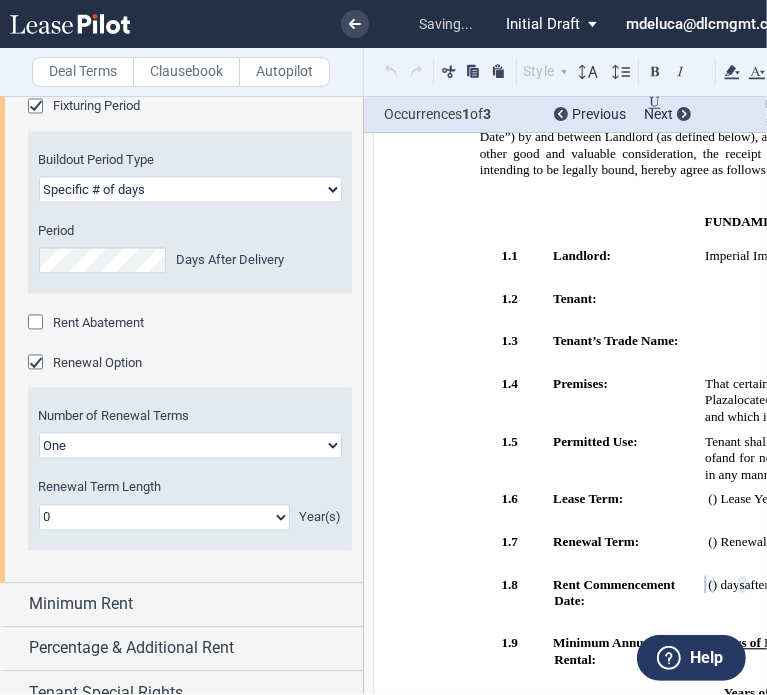 click on "Earlier of days/opening
Specific # of days" 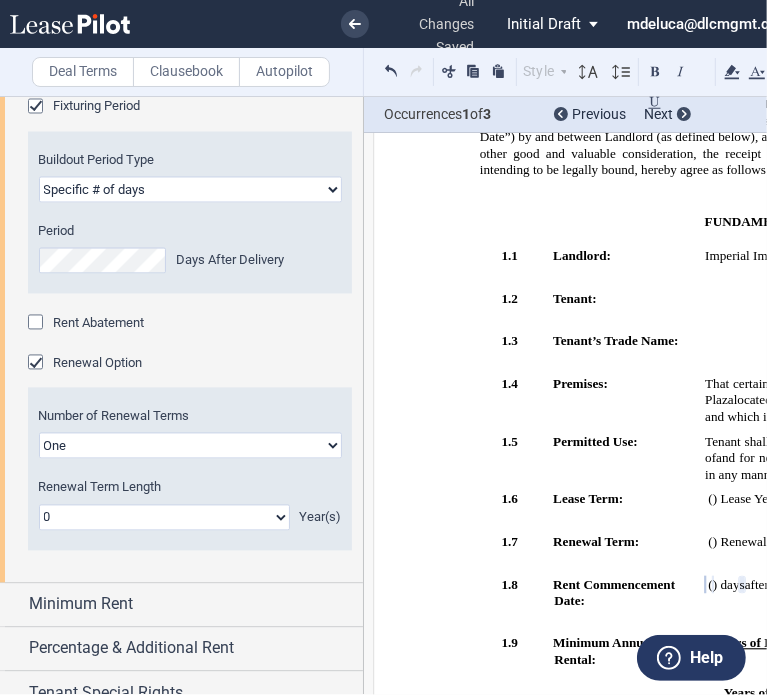 select on "earlier of days" 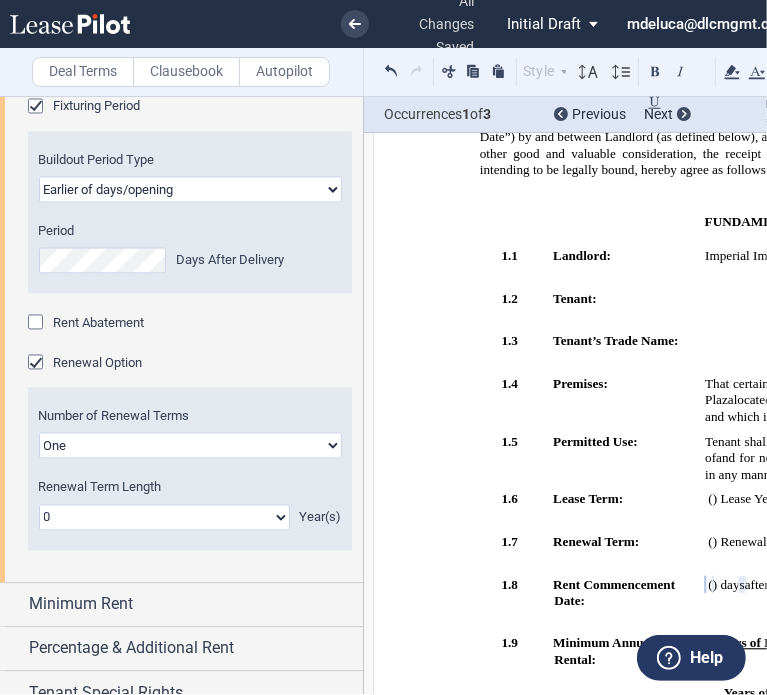 click on "Earlier of days/opening
Specific # of days" 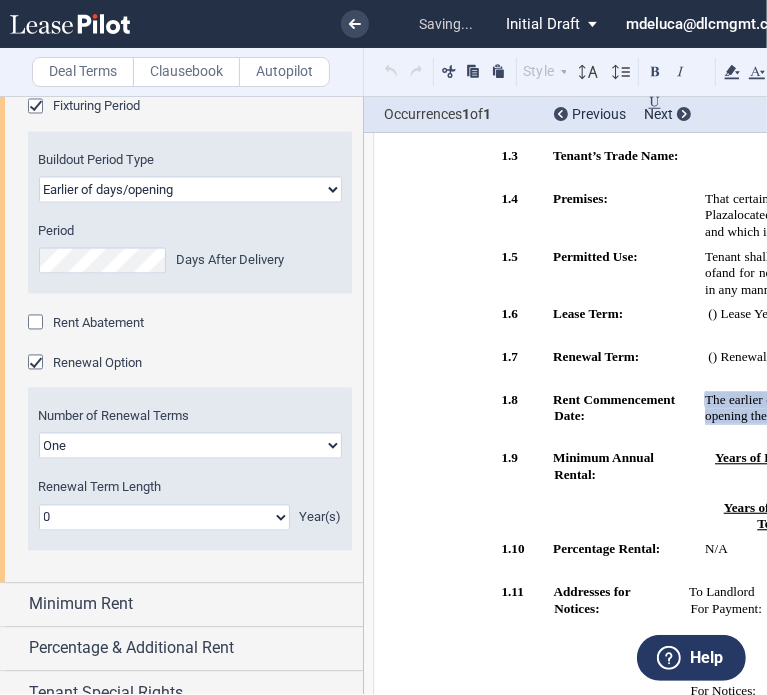 scroll, scrollTop: 372, scrollLeft: 0, axis: vertical 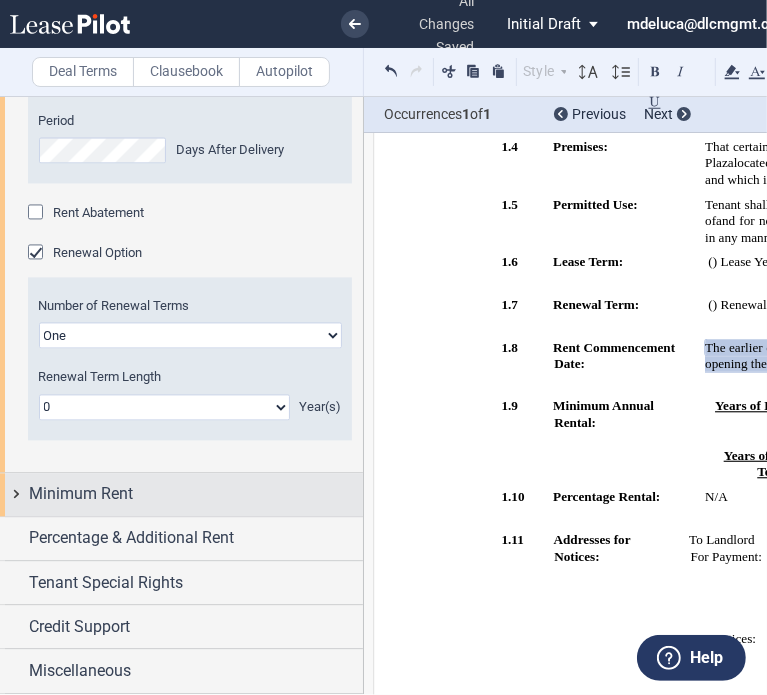 click on "Minimum Rent" at bounding box center (181, 494) 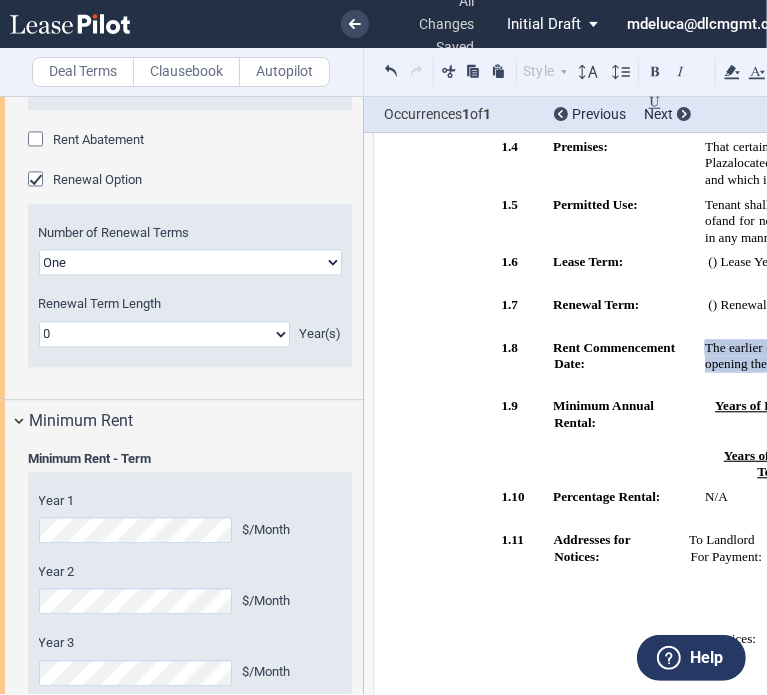 scroll, scrollTop: 2415, scrollLeft: 0, axis: vertical 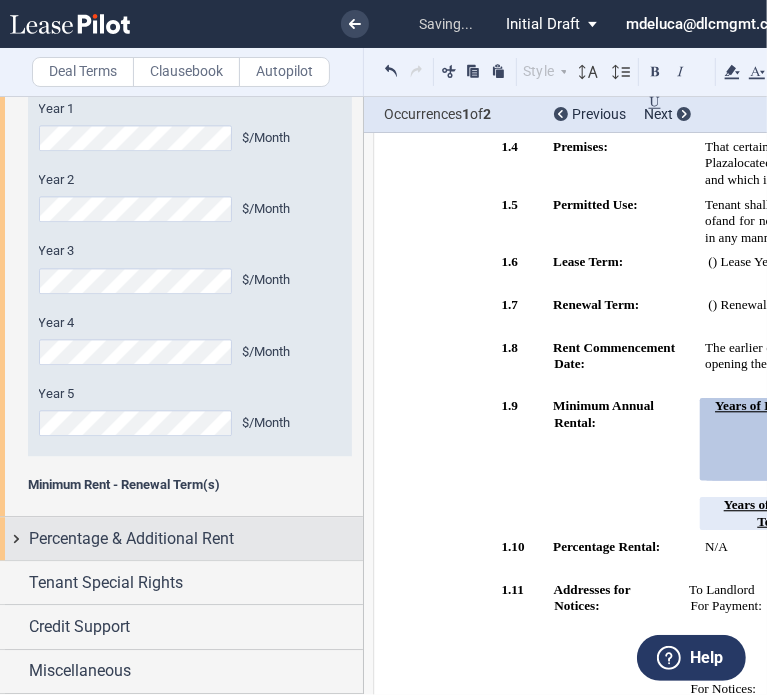 click on "Percentage & Additional Rent" at bounding box center [131, 539] 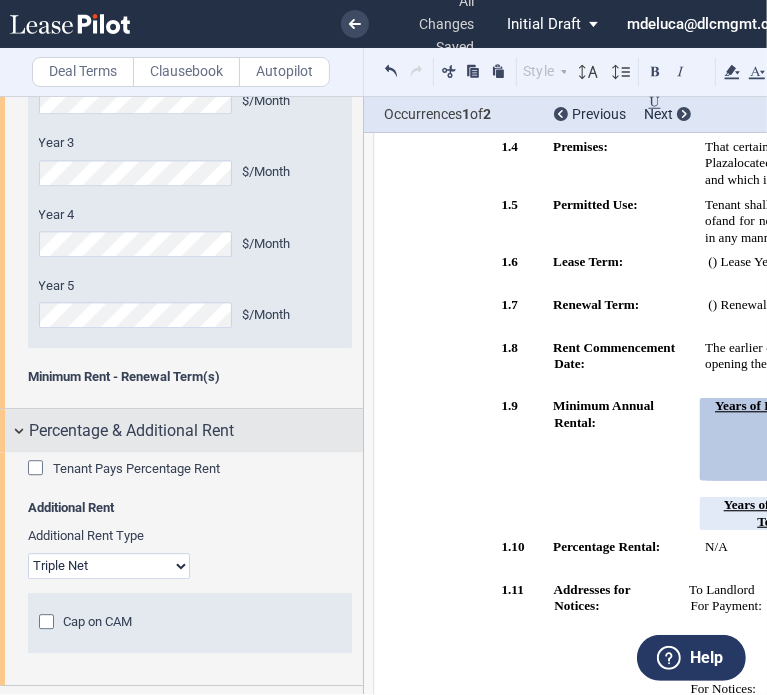 scroll, scrollTop: 2844, scrollLeft: 0, axis: vertical 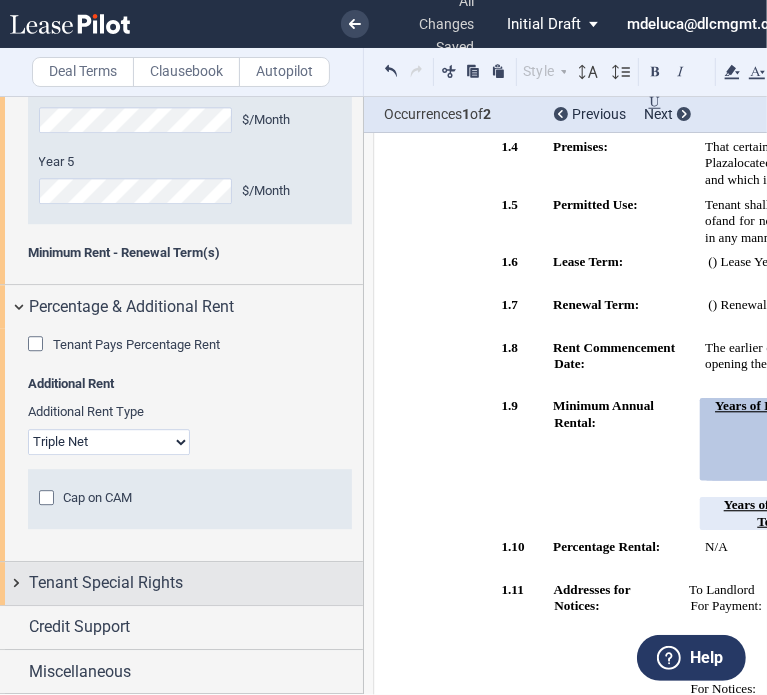 click on "Tenant Special Rights" at bounding box center [106, 583] 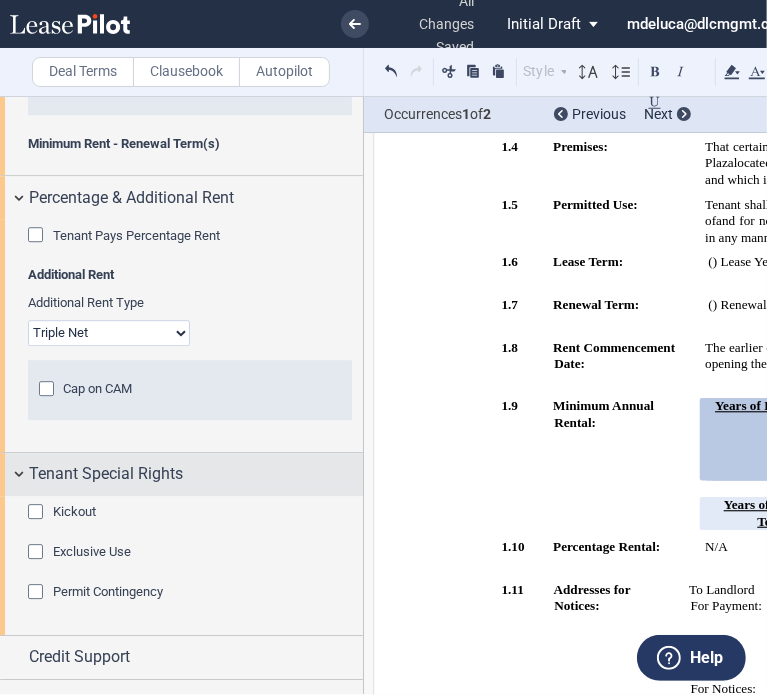 scroll, scrollTop: 2982, scrollLeft: 0, axis: vertical 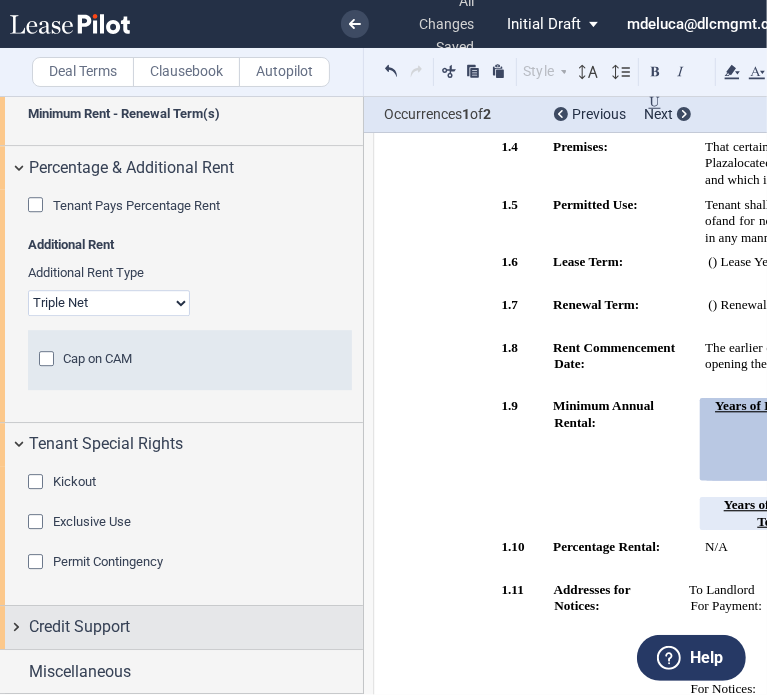 click on "Credit Support" at bounding box center (196, 627) 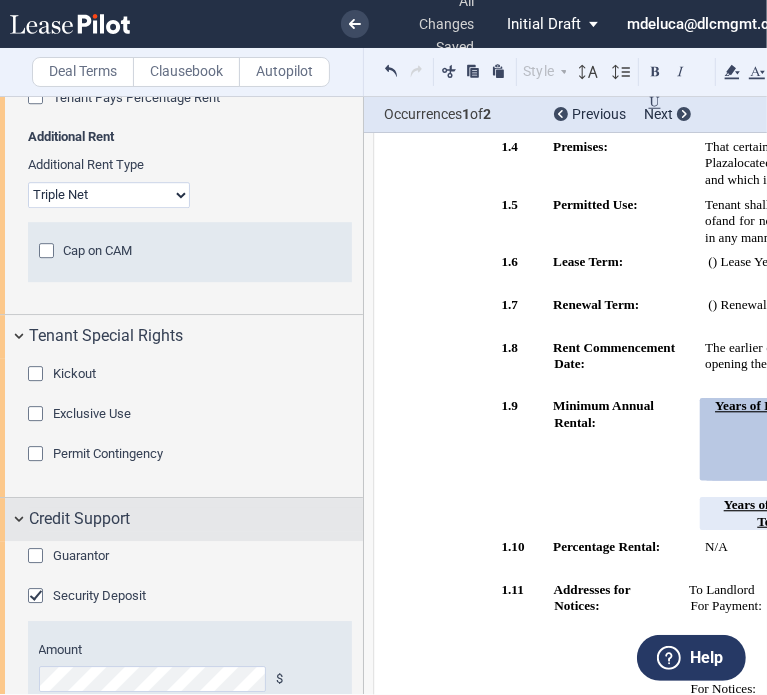 scroll, scrollTop: 3227, scrollLeft: 0, axis: vertical 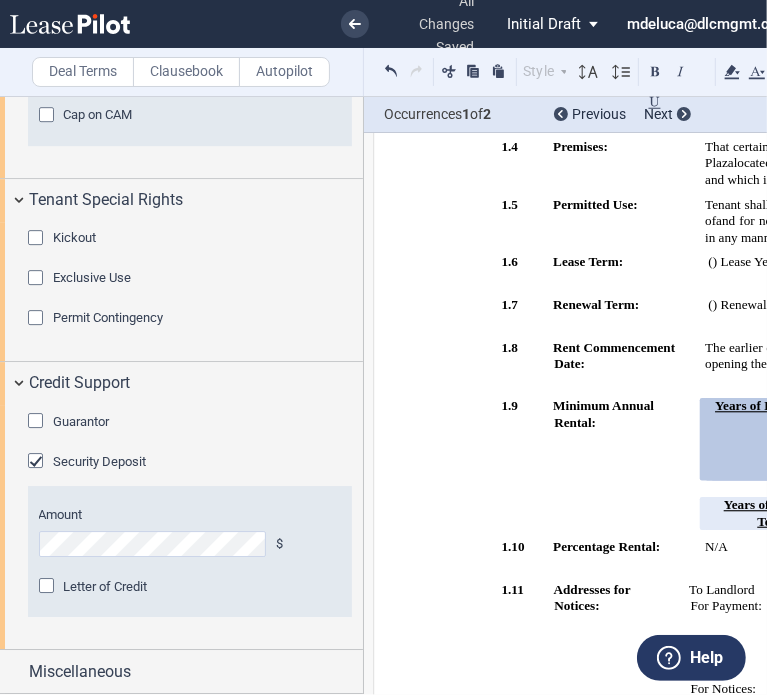 click on "Guarantor" at bounding box center [81, 421] 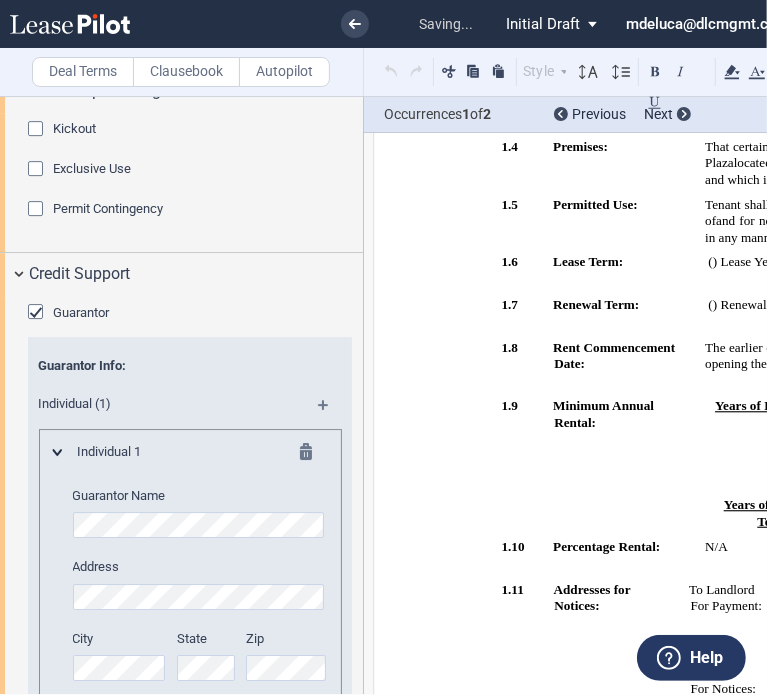 scroll, scrollTop: 1058, scrollLeft: 0, axis: vertical 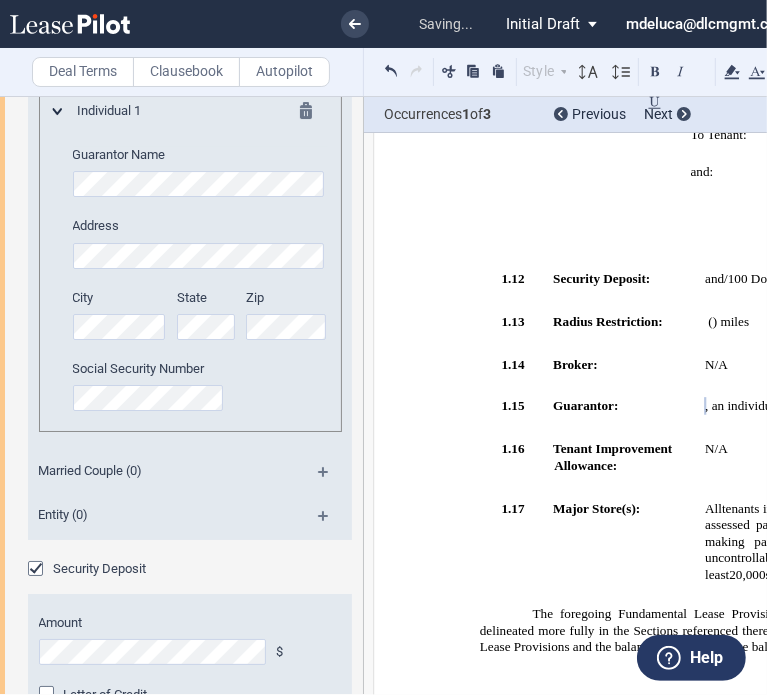 click on "Address" 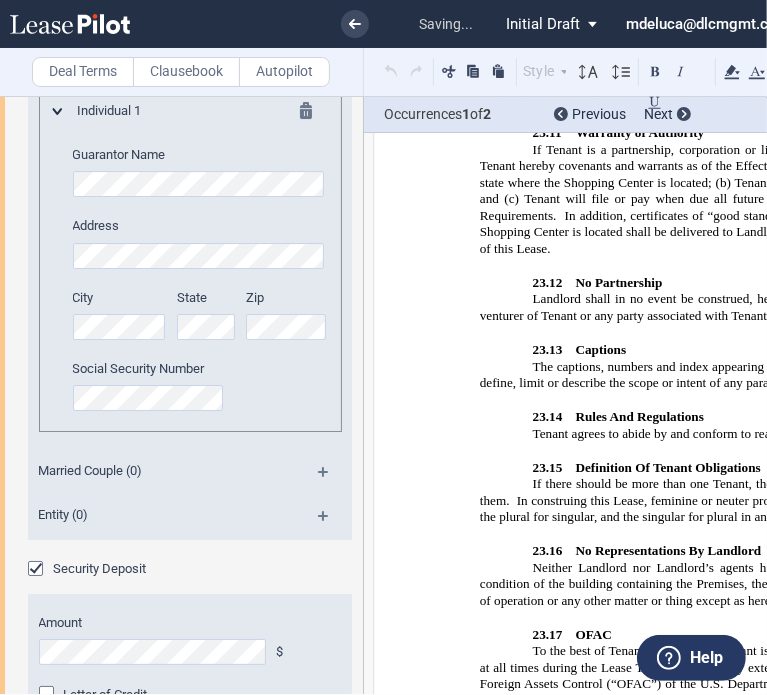scroll, scrollTop: 20182, scrollLeft: 0, axis: vertical 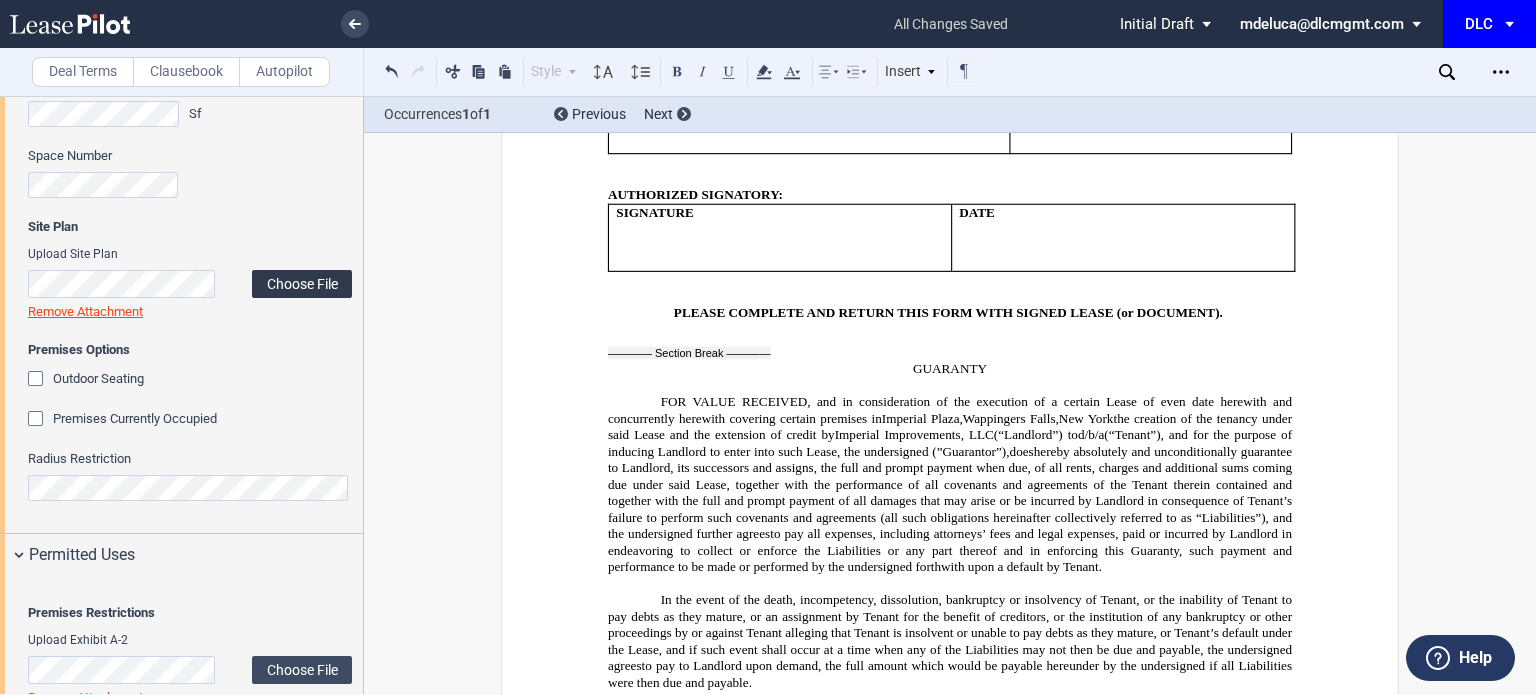 click on "Choose File" 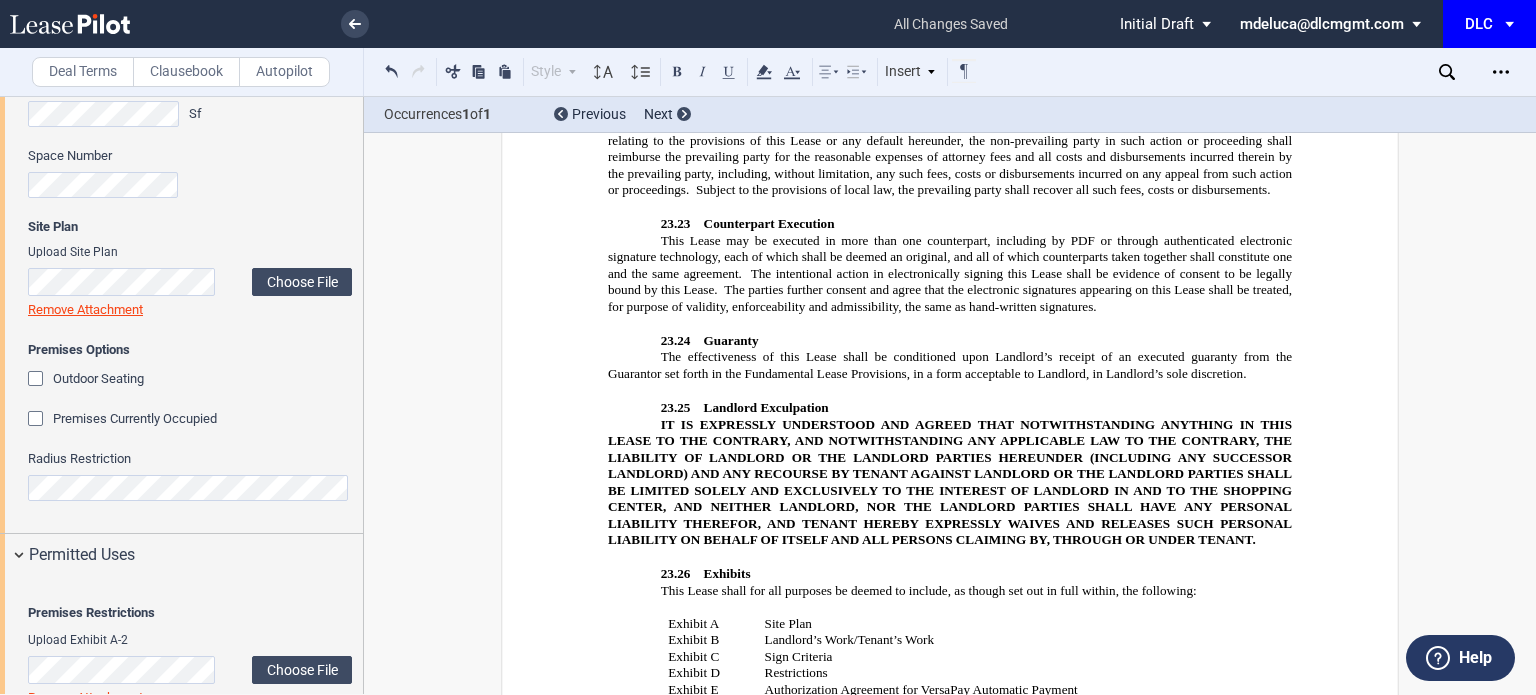 scroll, scrollTop: 15305, scrollLeft: 0, axis: vertical 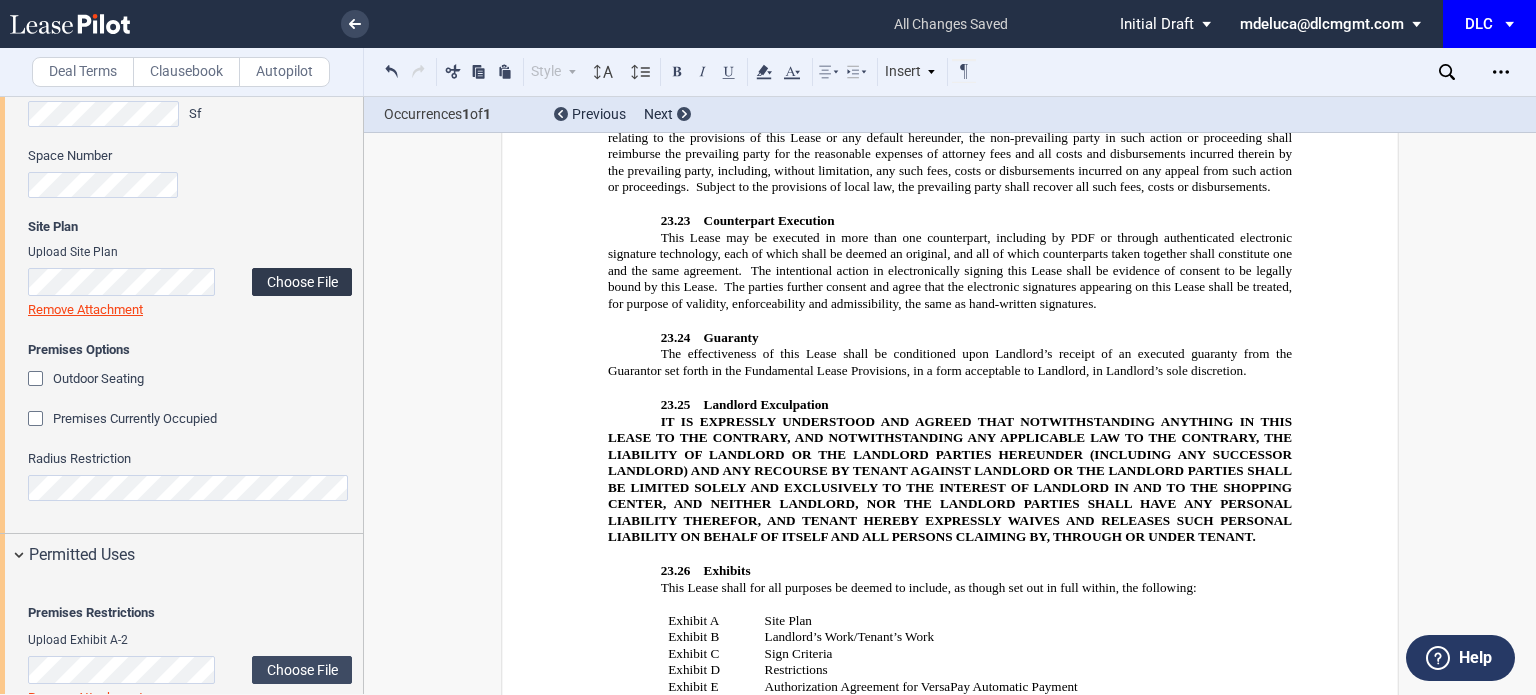 click on "Choose File" 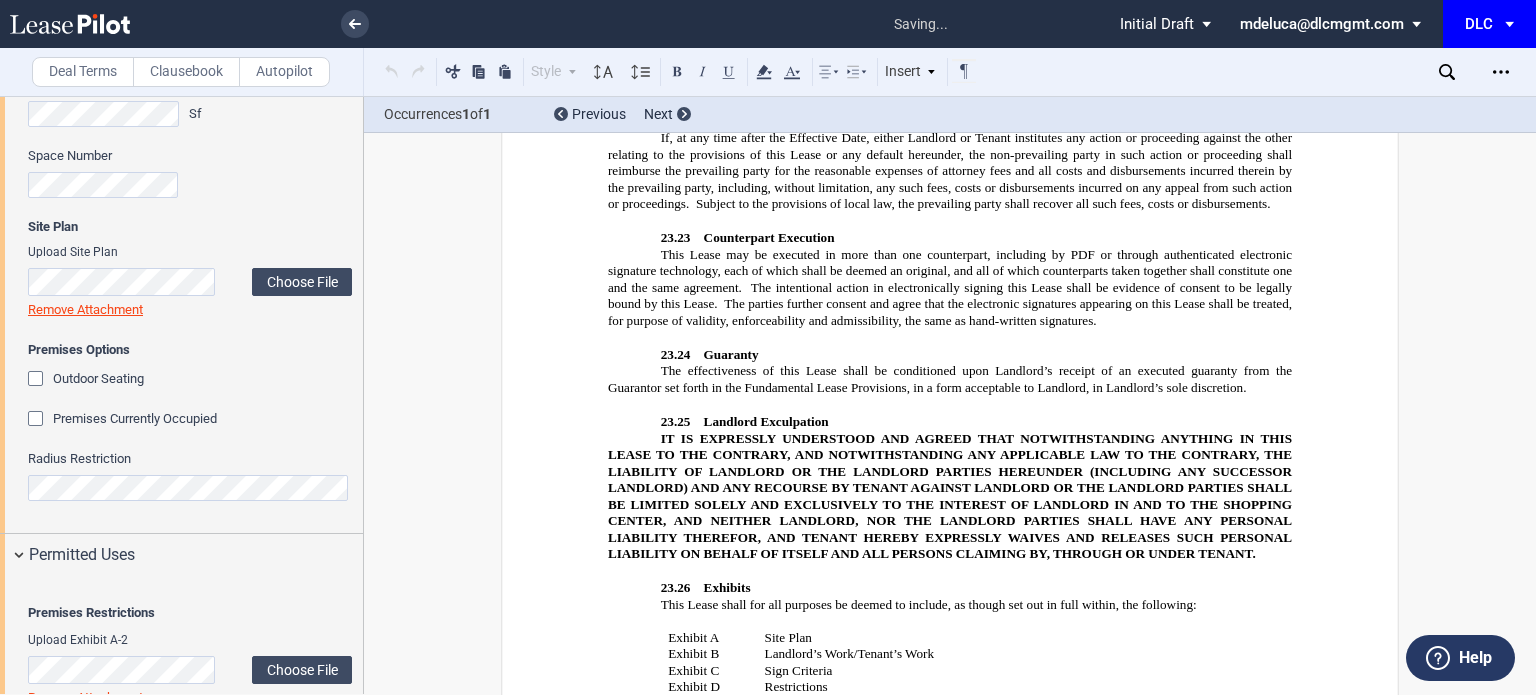 scroll, scrollTop: 15221, scrollLeft: 0, axis: vertical 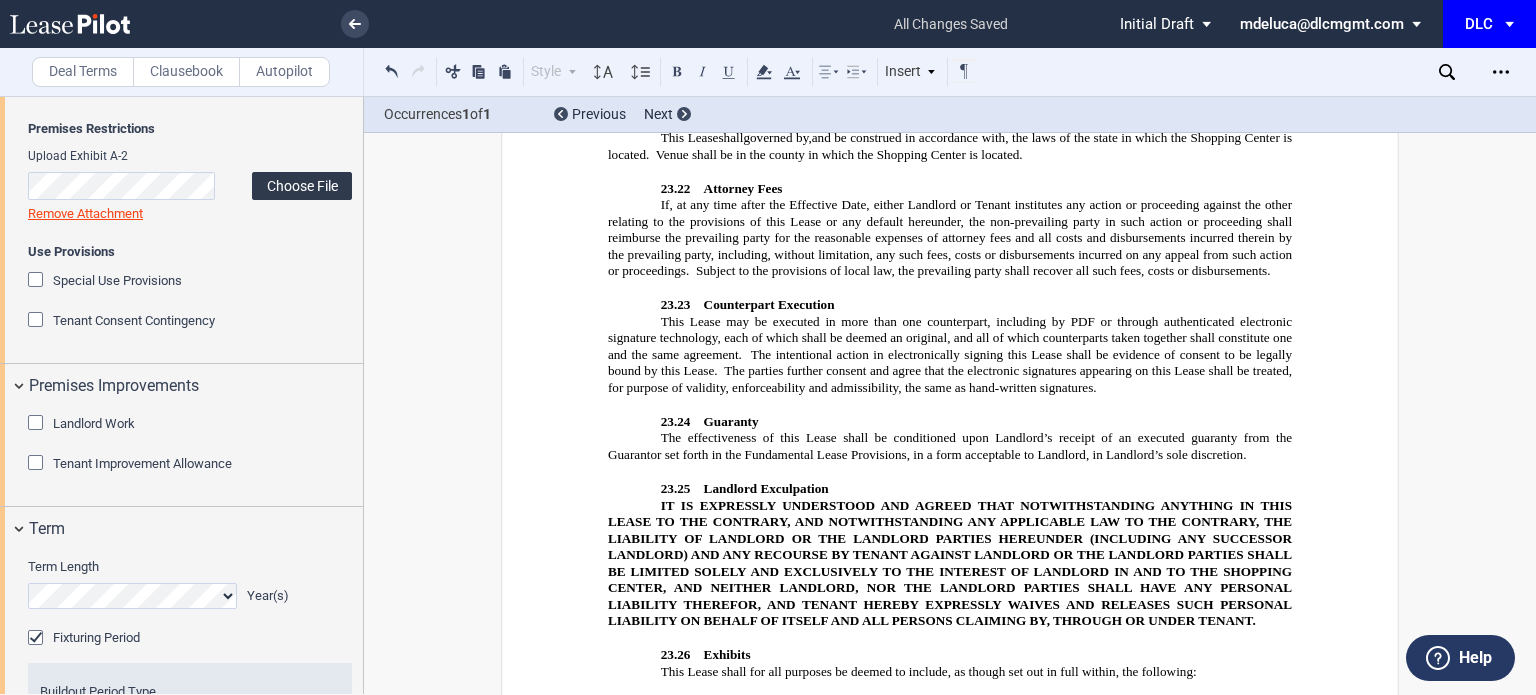 click on "Choose File" 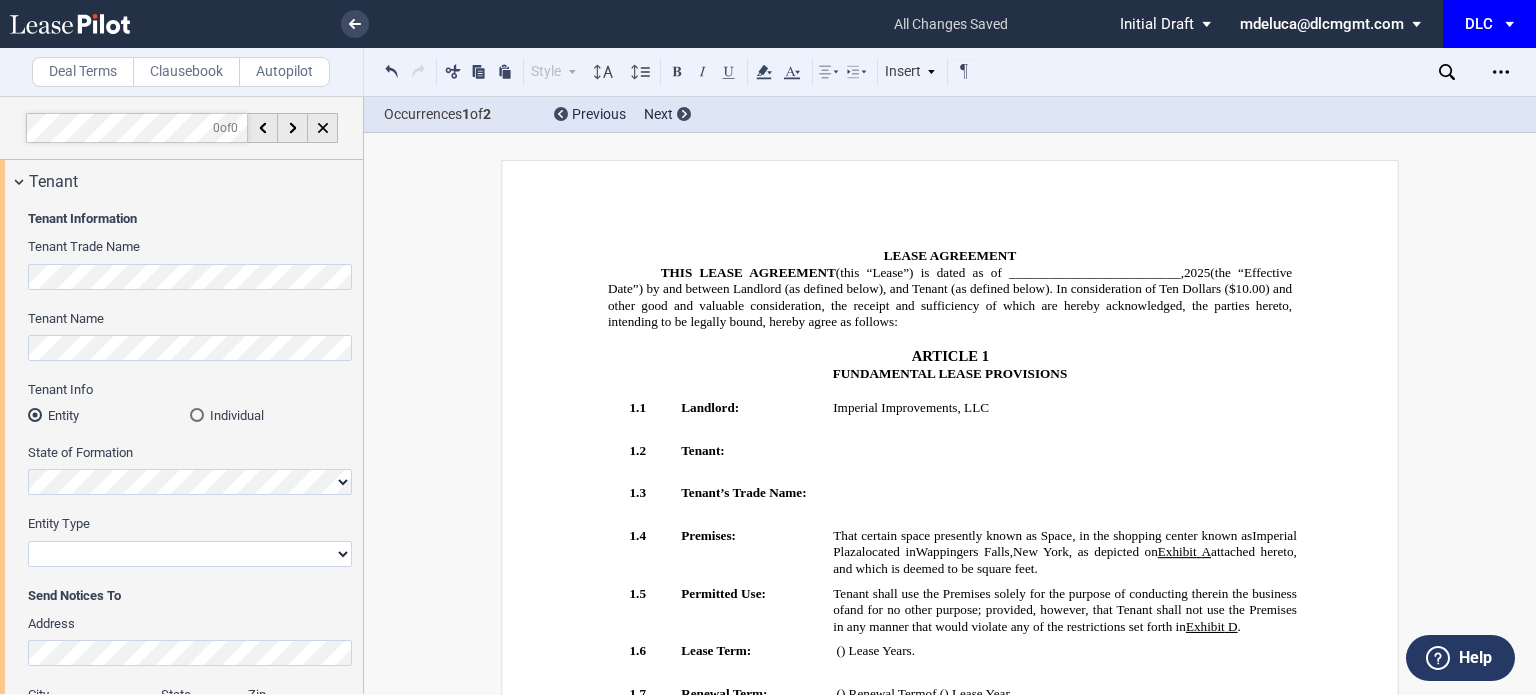 select on "earlier of days" 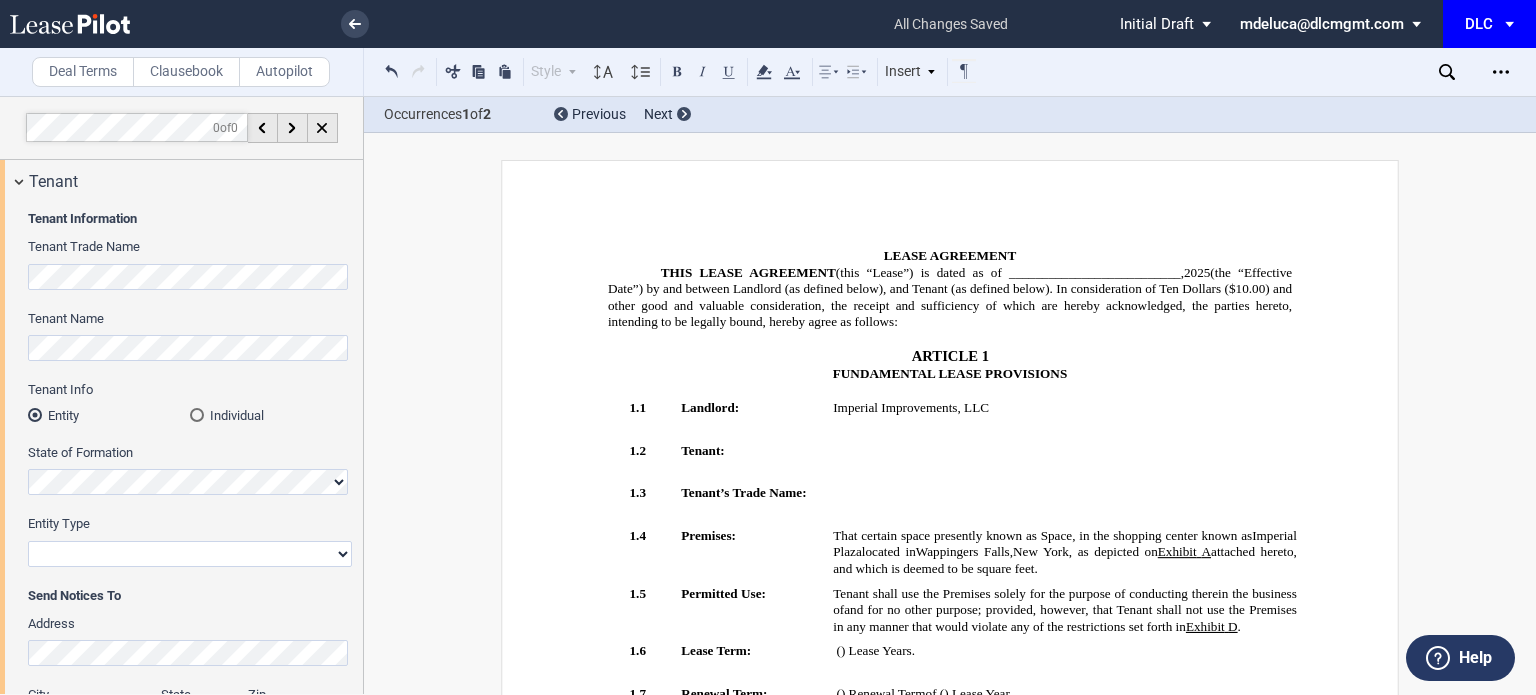 scroll, scrollTop: 0, scrollLeft: 0, axis: both 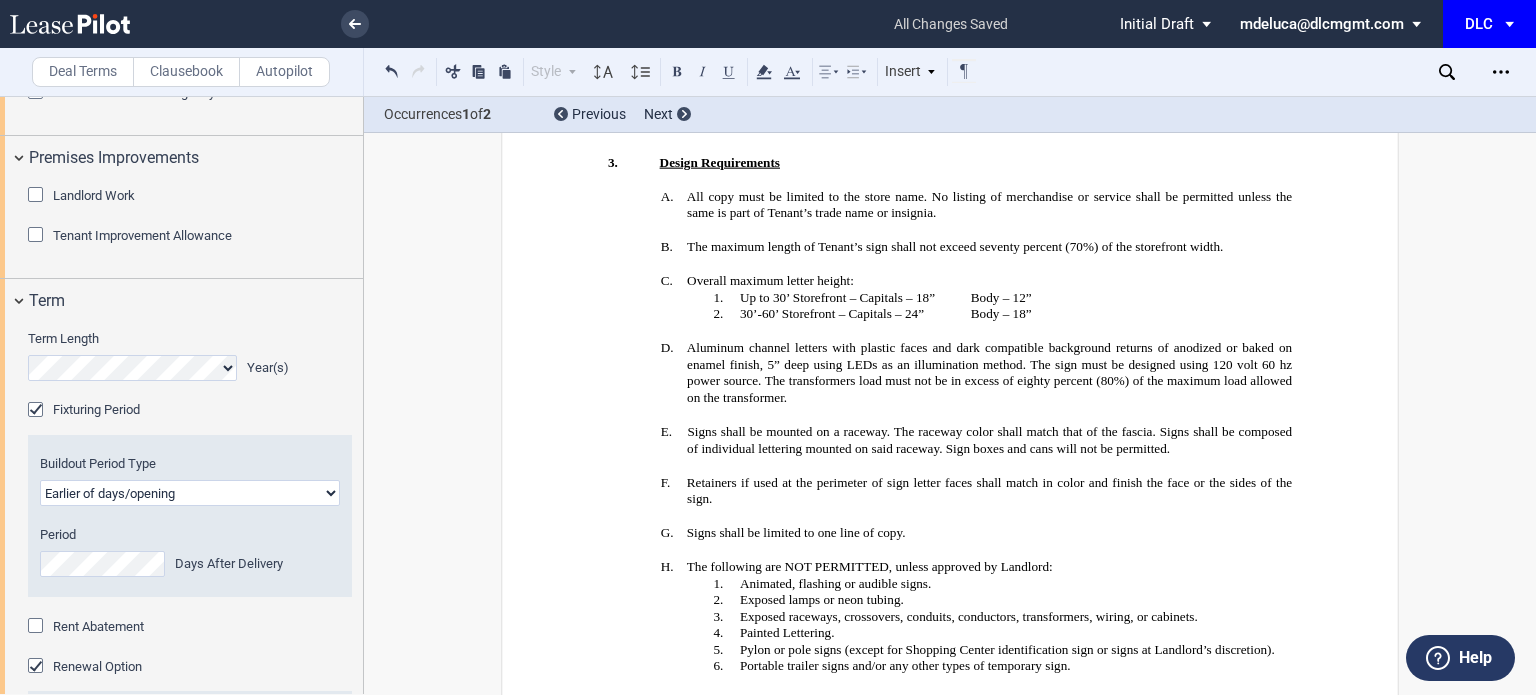 click on "Landlord Work" at bounding box center [94, 195] 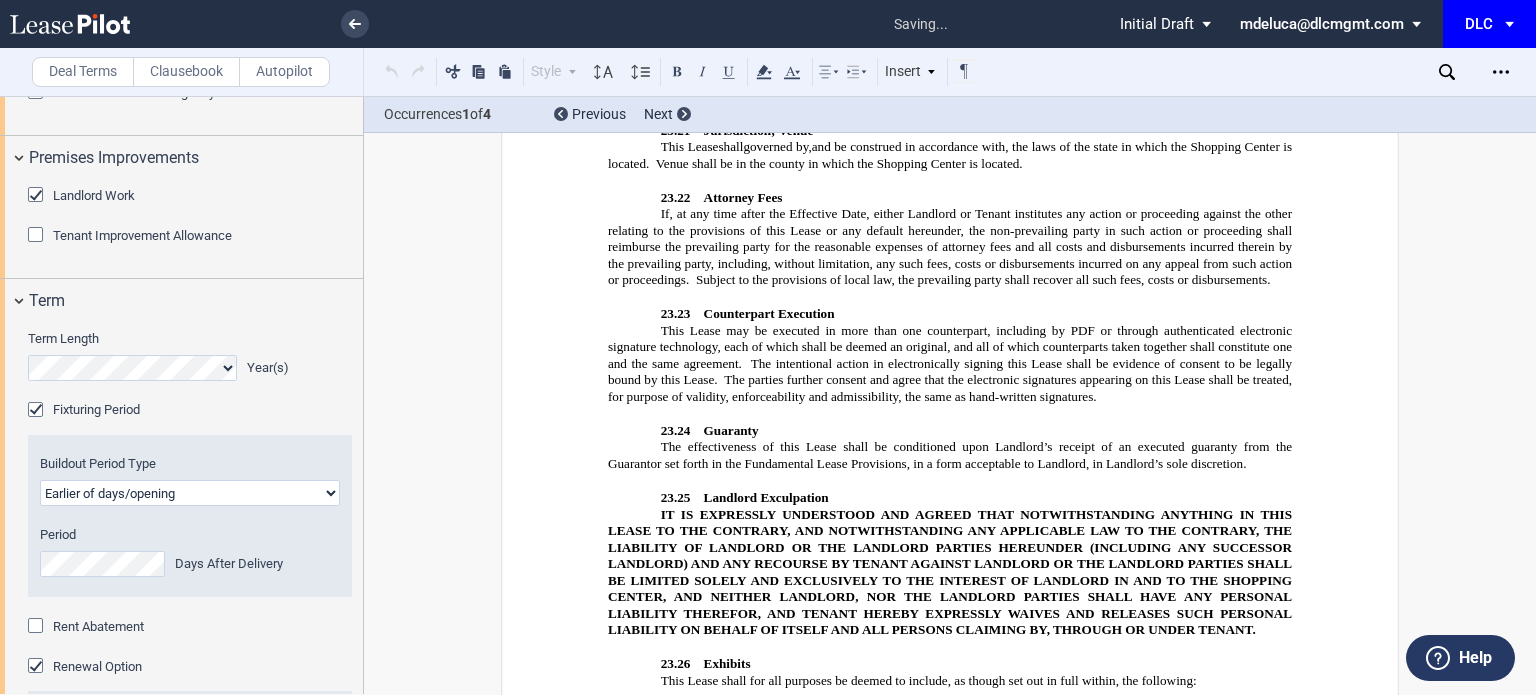 scroll, scrollTop: 1475, scrollLeft: 0, axis: vertical 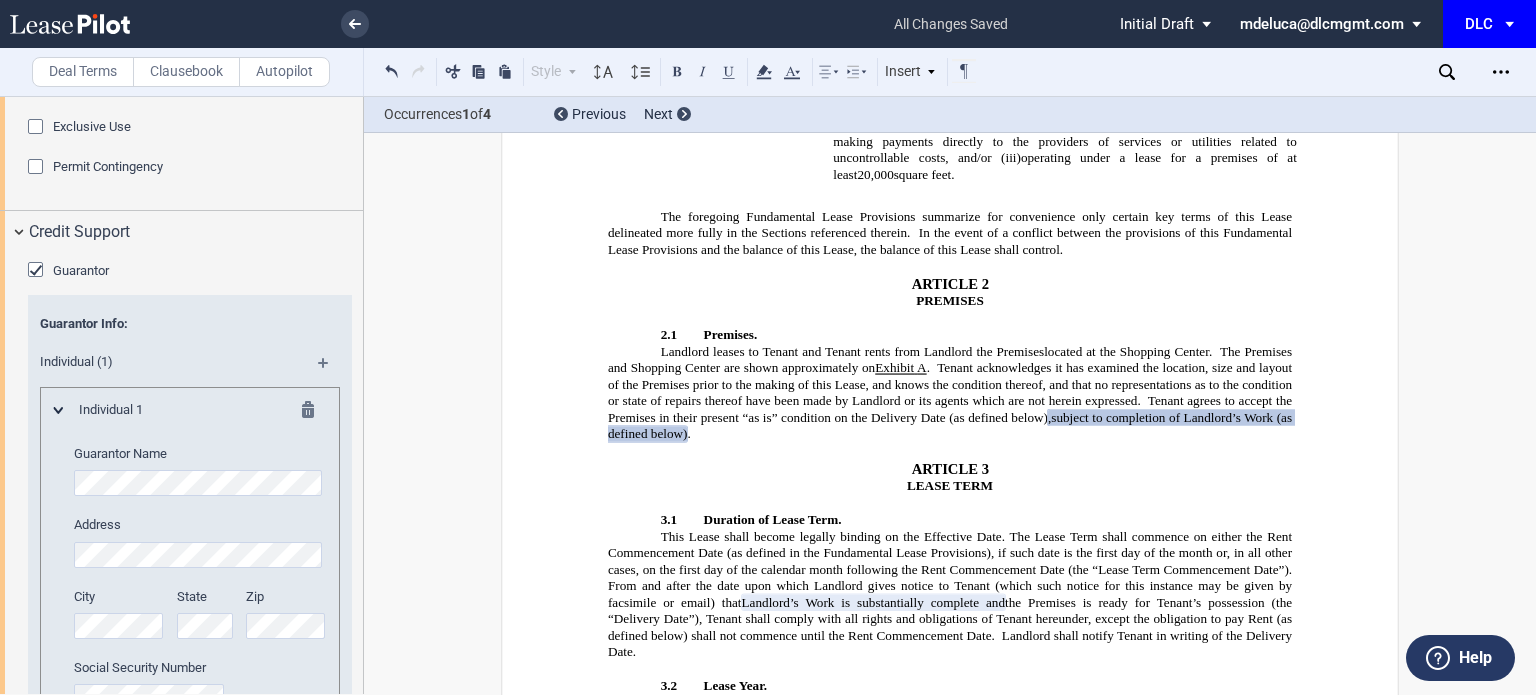 click on "Tenant Special Rights" at bounding box center (181, 49) 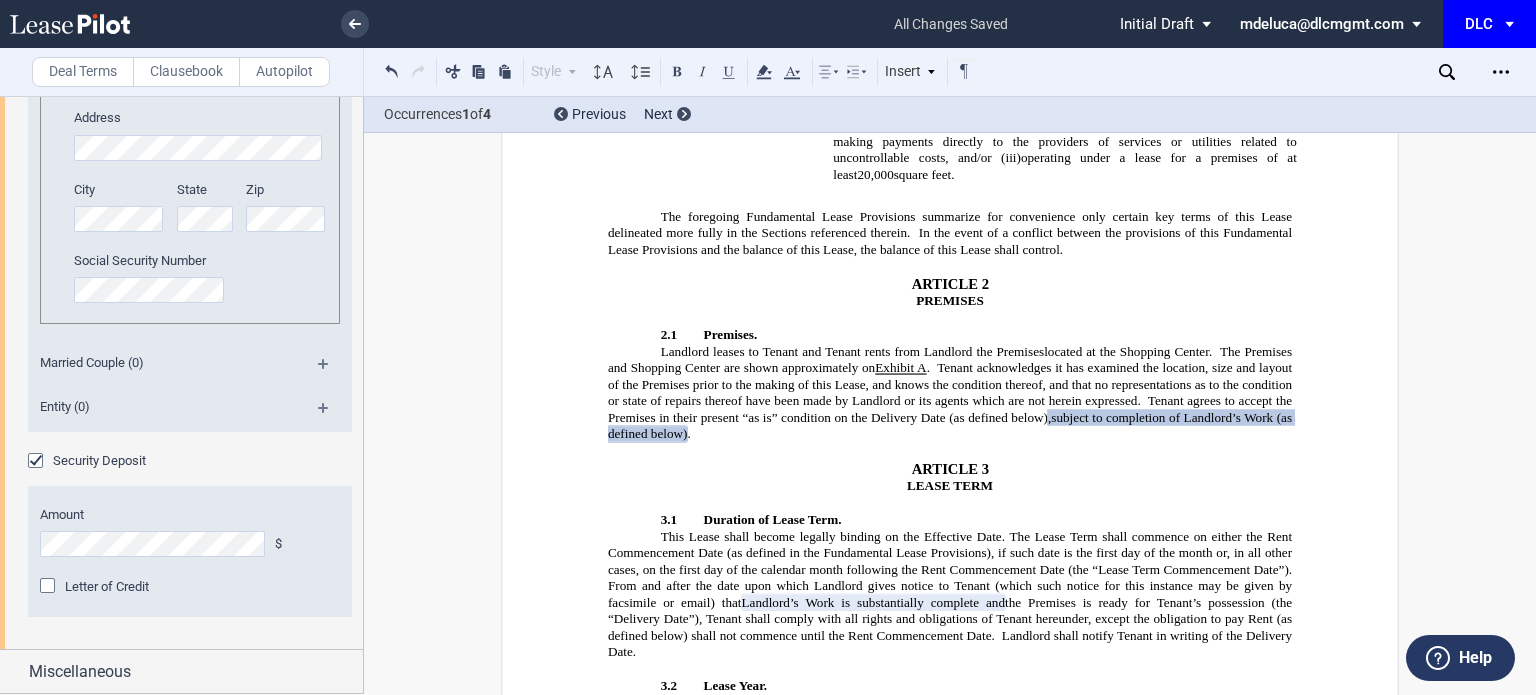 scroll, scrollTop: 3645, scrollLeft: 0, axis: vertical 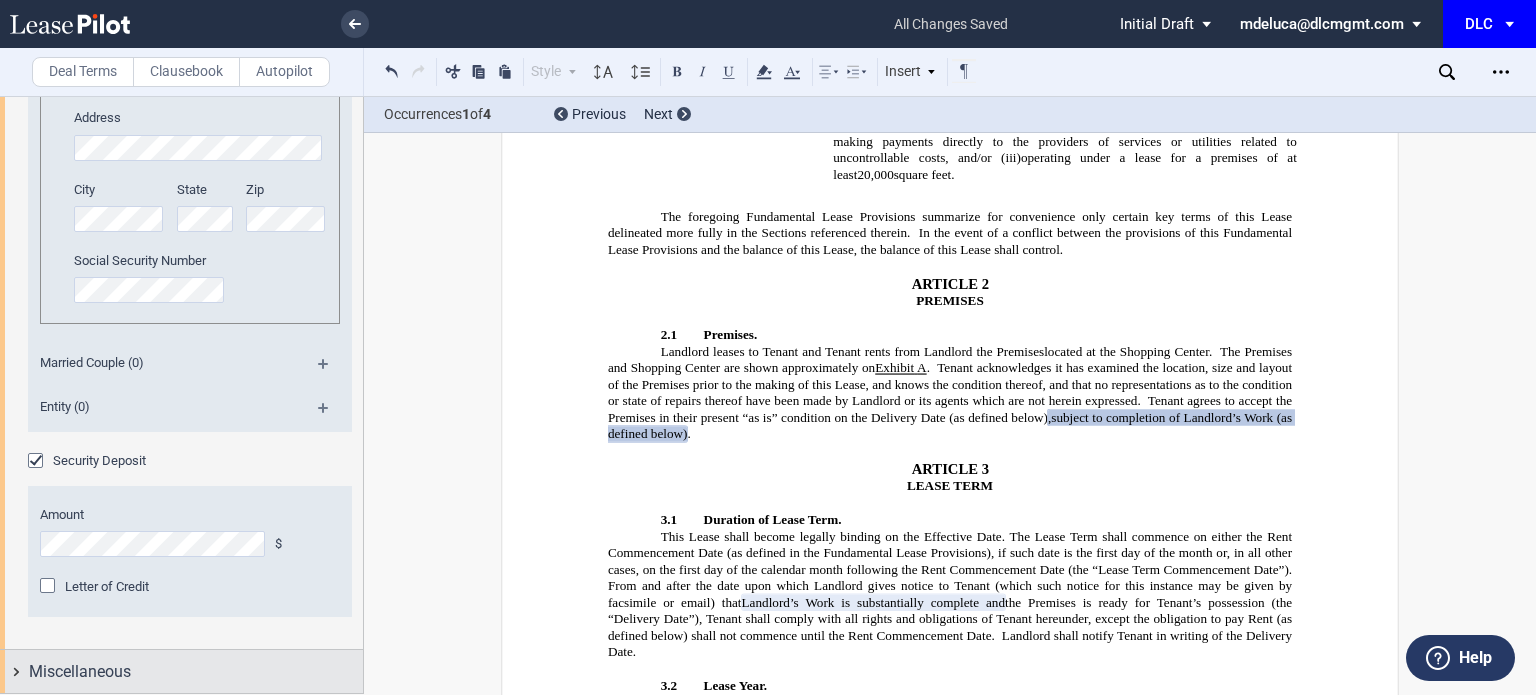 click on "Miscellaneous" at bounding box center (80, 672) 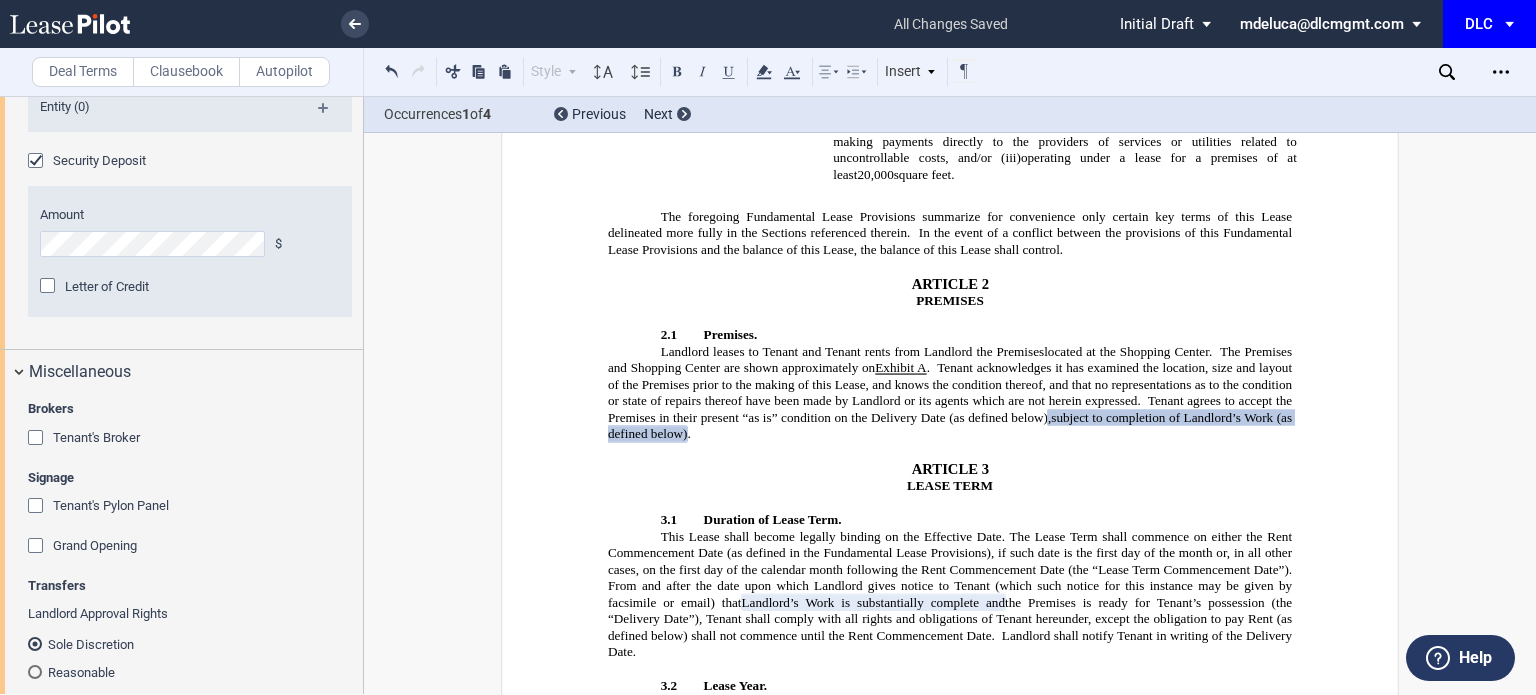 scroll, scrollTop: 3829, scrollLeft: 0, axis: vertical 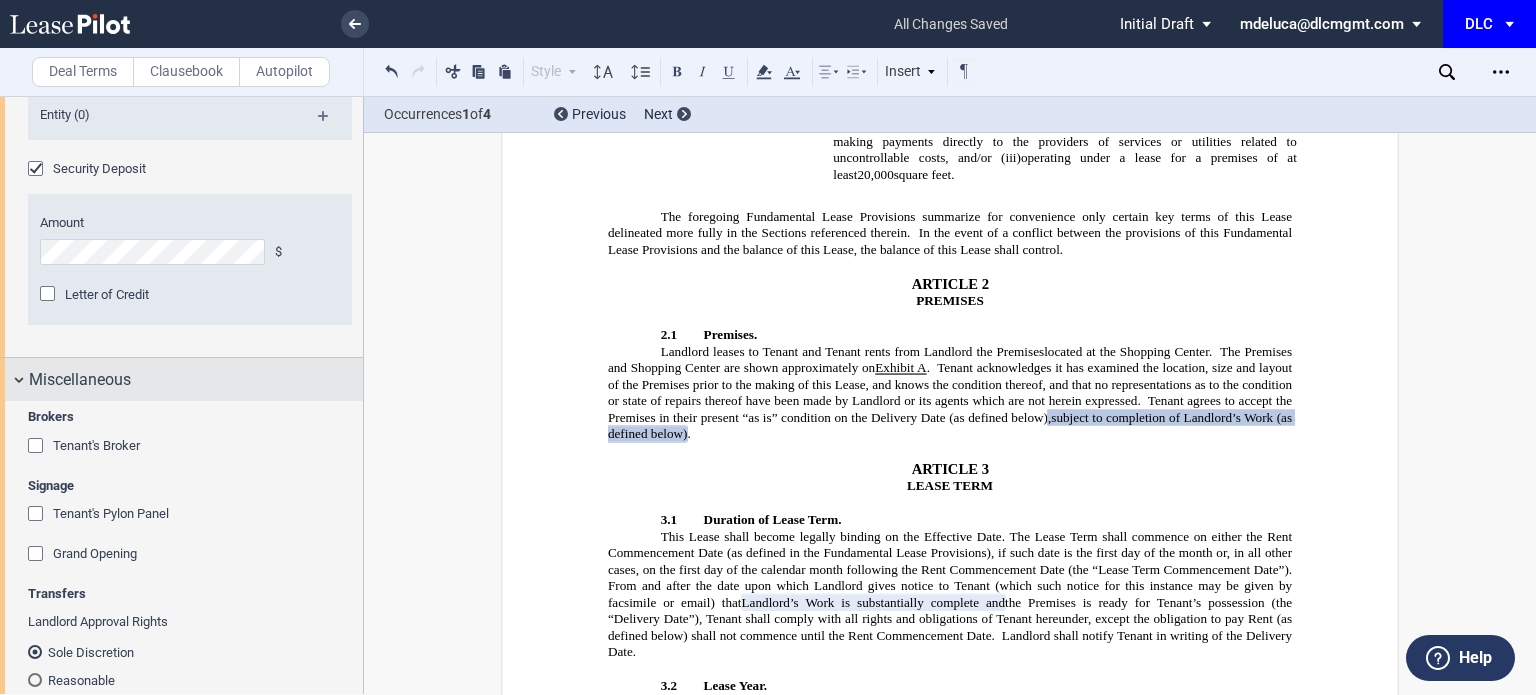 click on "Miscellaneous" at bounding box center (80, 380) 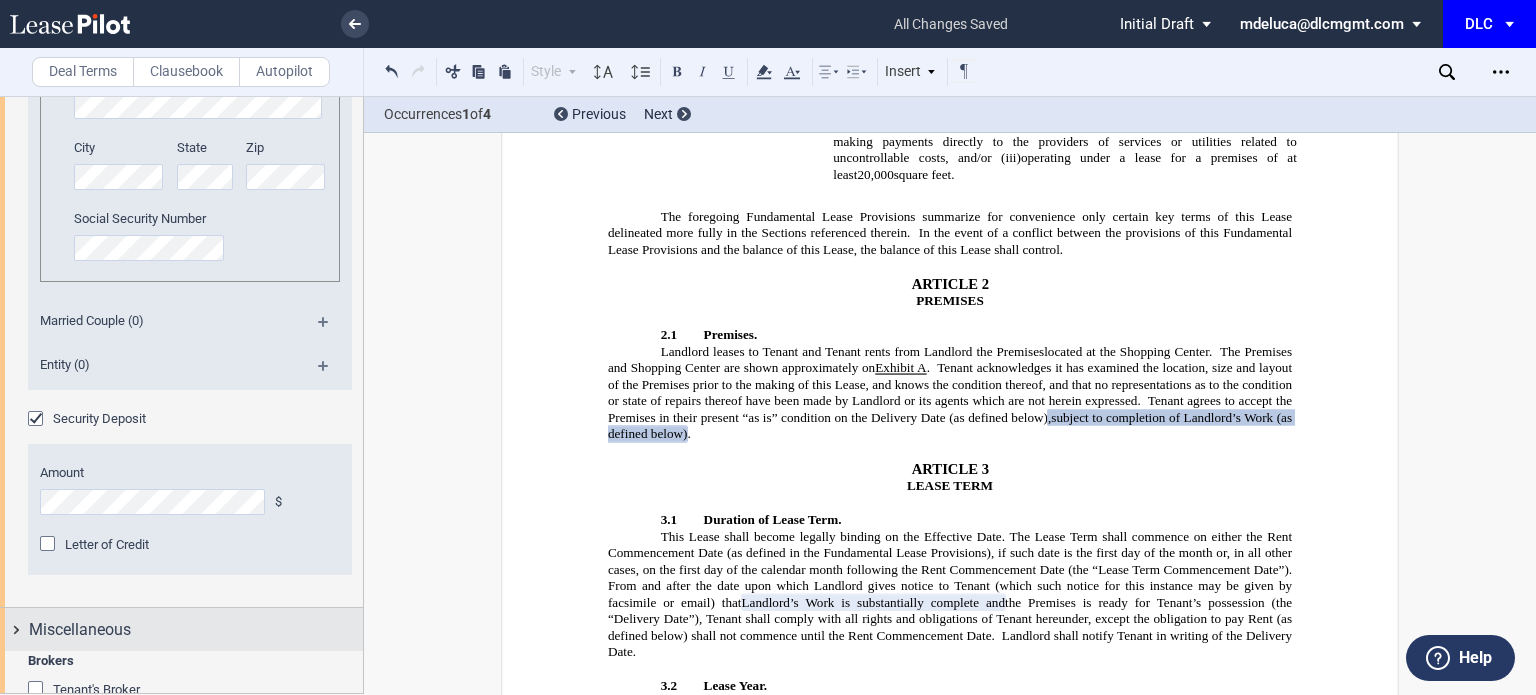 scroll, scrollTop: 3645, scrollLeft: 0, axis: vertical 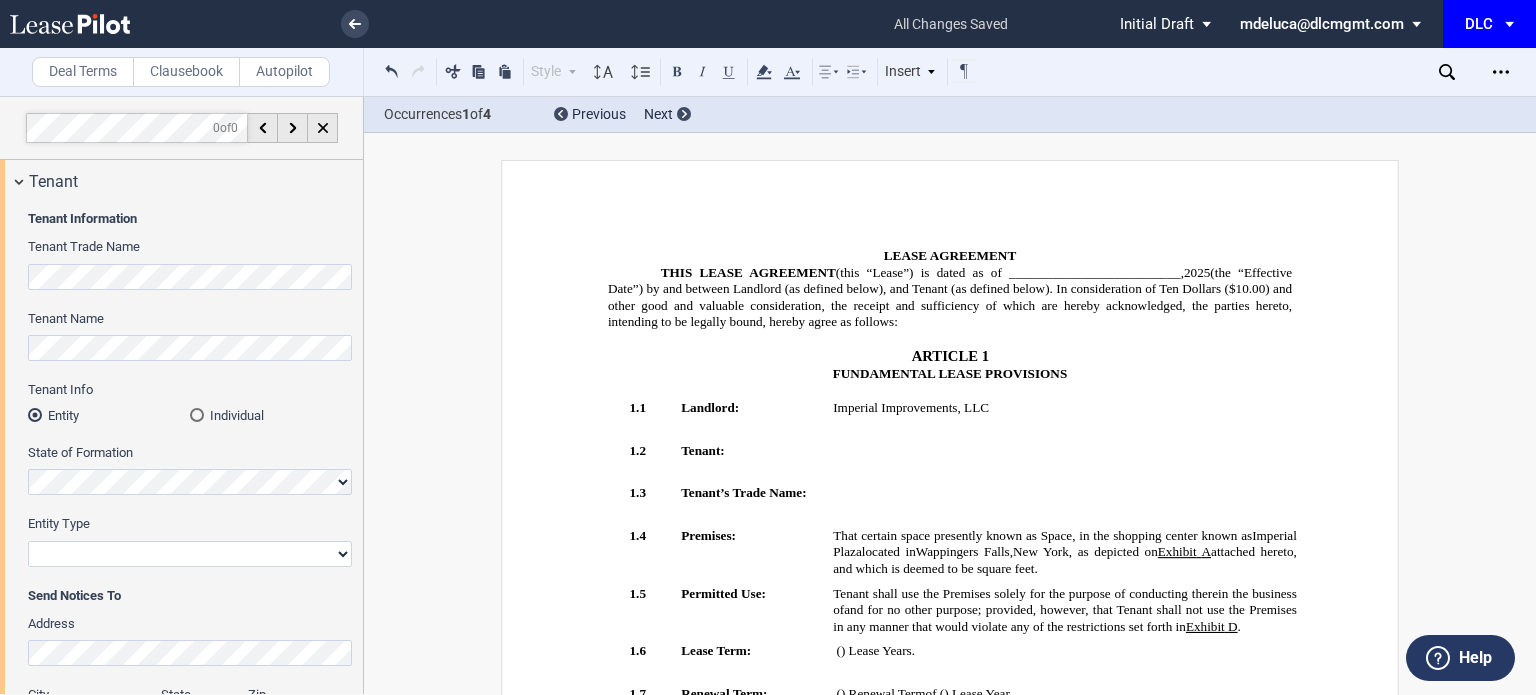 select on "earlier of days" 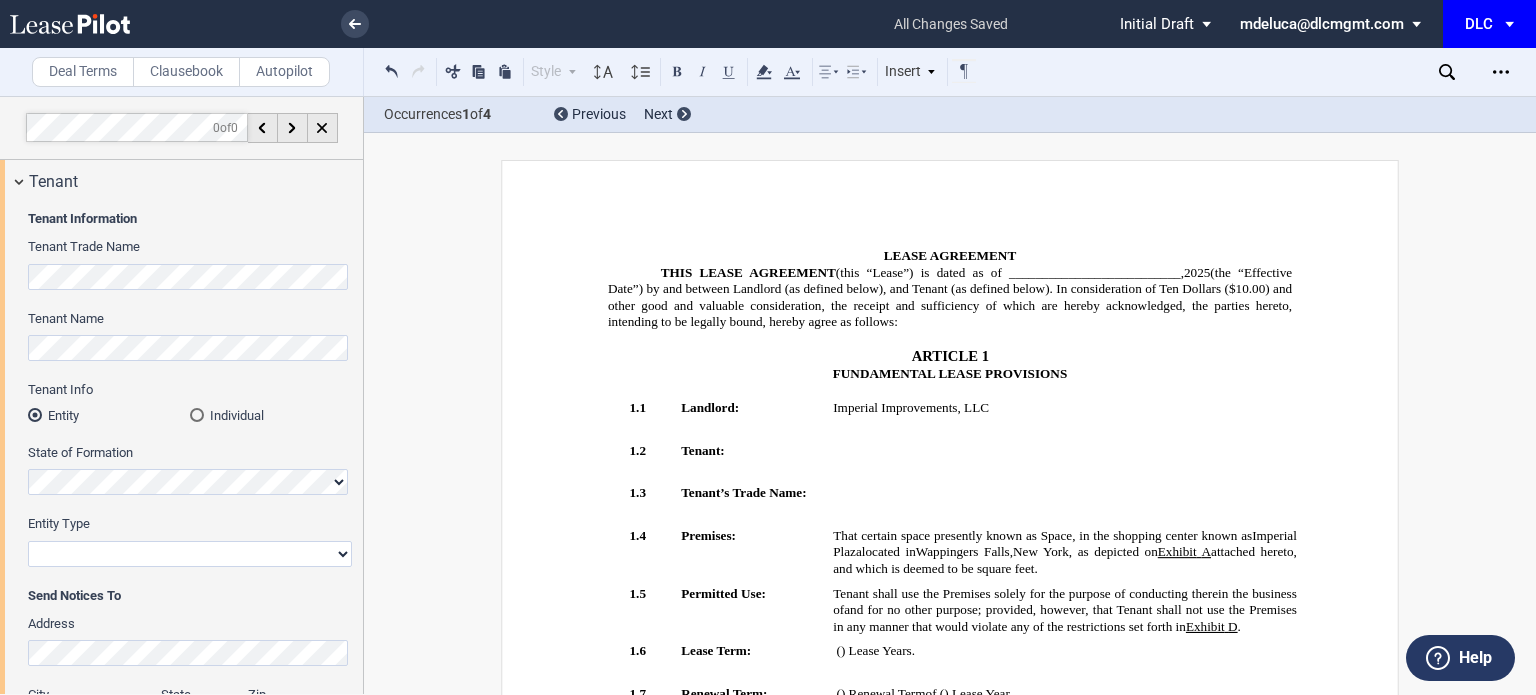 scroll, scrollTop: 0, scrollLeft: 0, axis: both 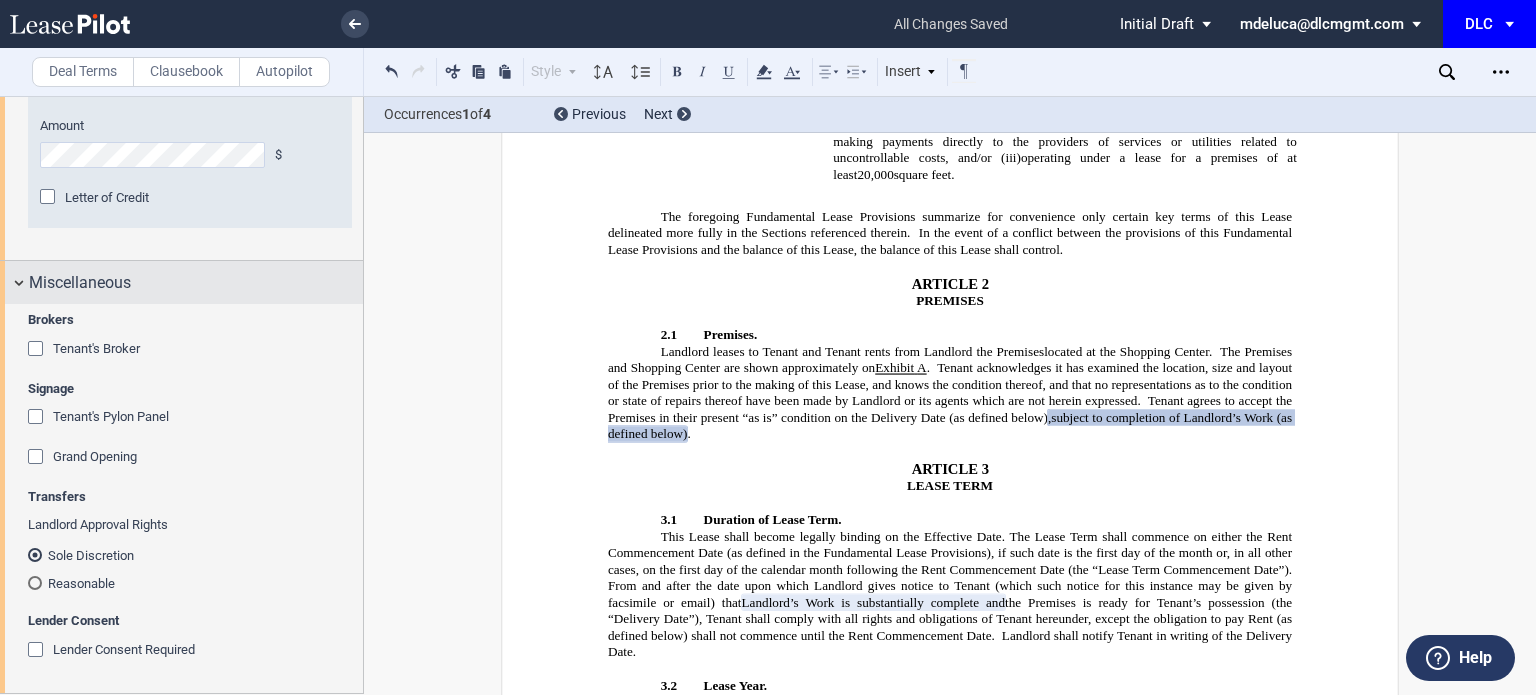 click on "Miscellaneous" at bounding box center (80, 283) 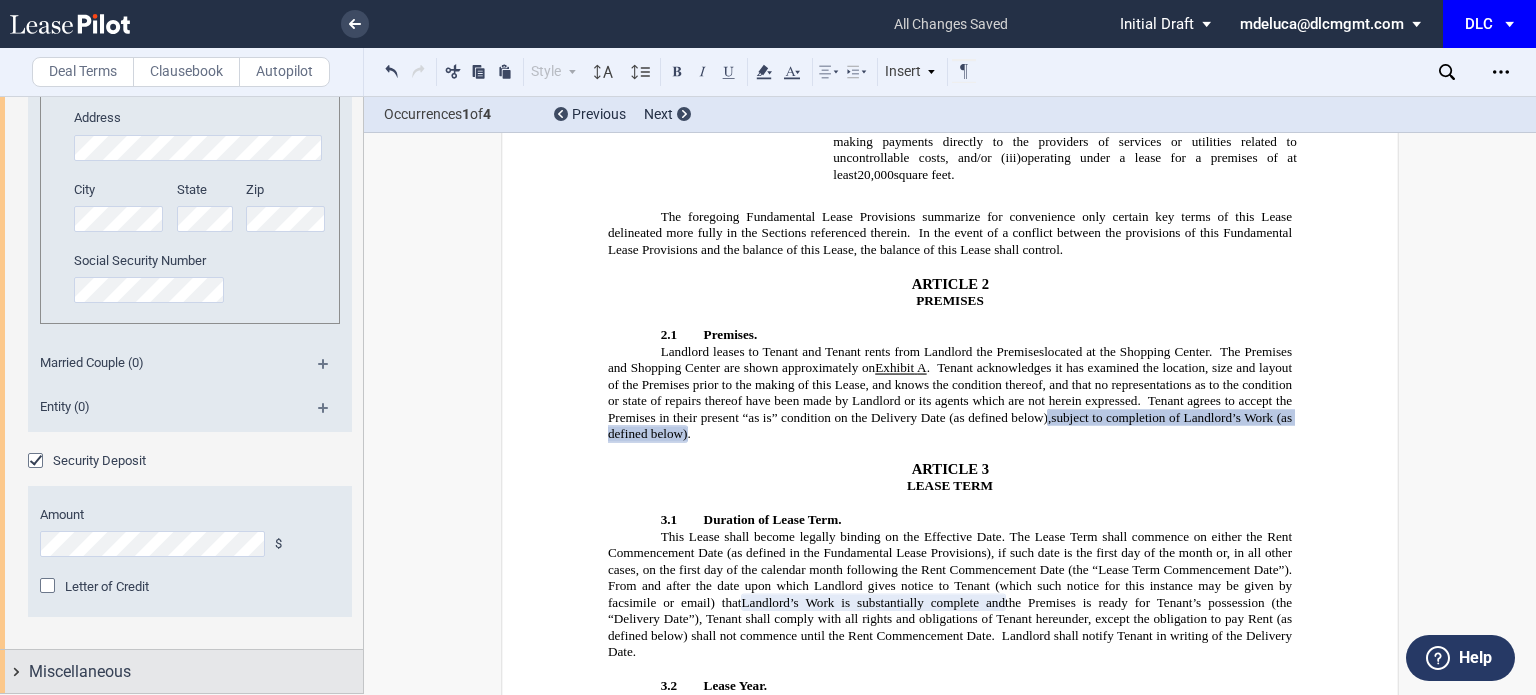 scroll, scrollTop: 3645, scrollLeft: 0, axis: vertical 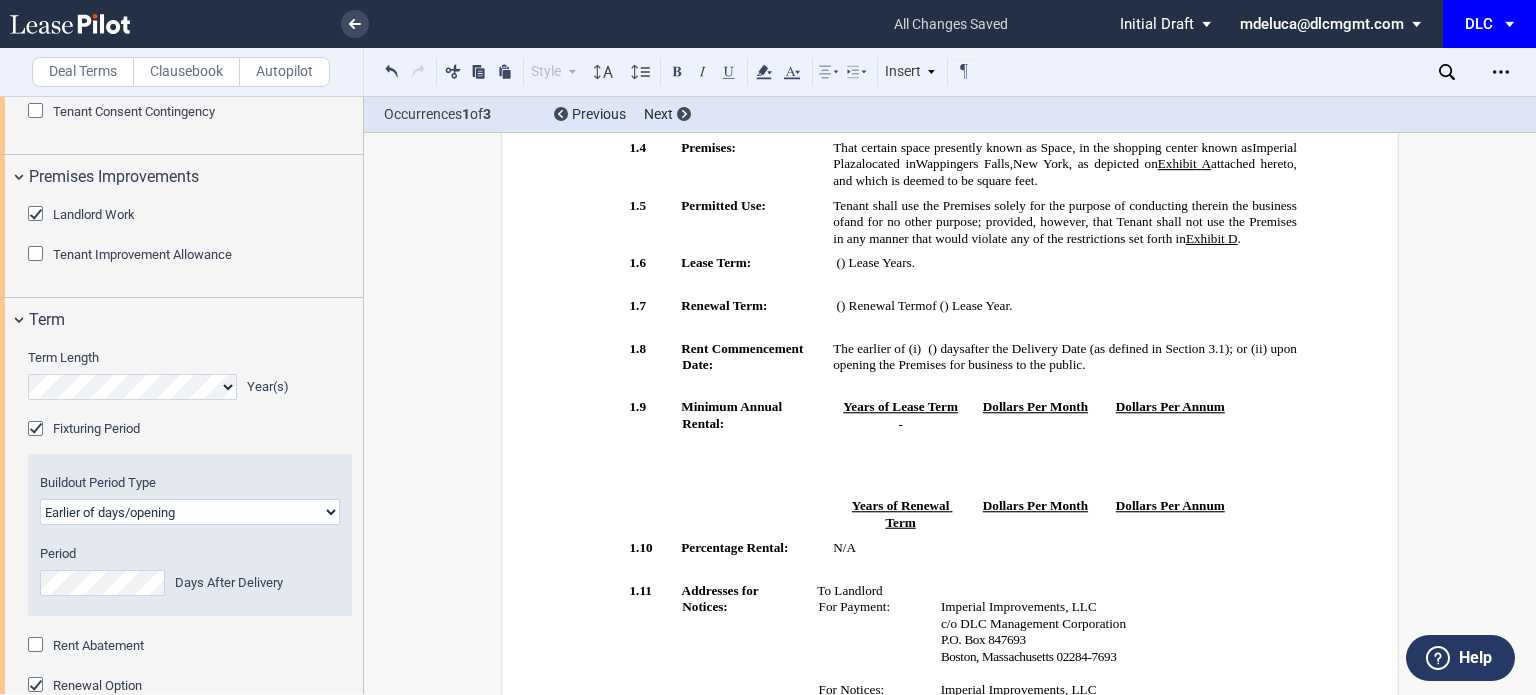 click on "Landlord Work" at bounding box center (94, 214) 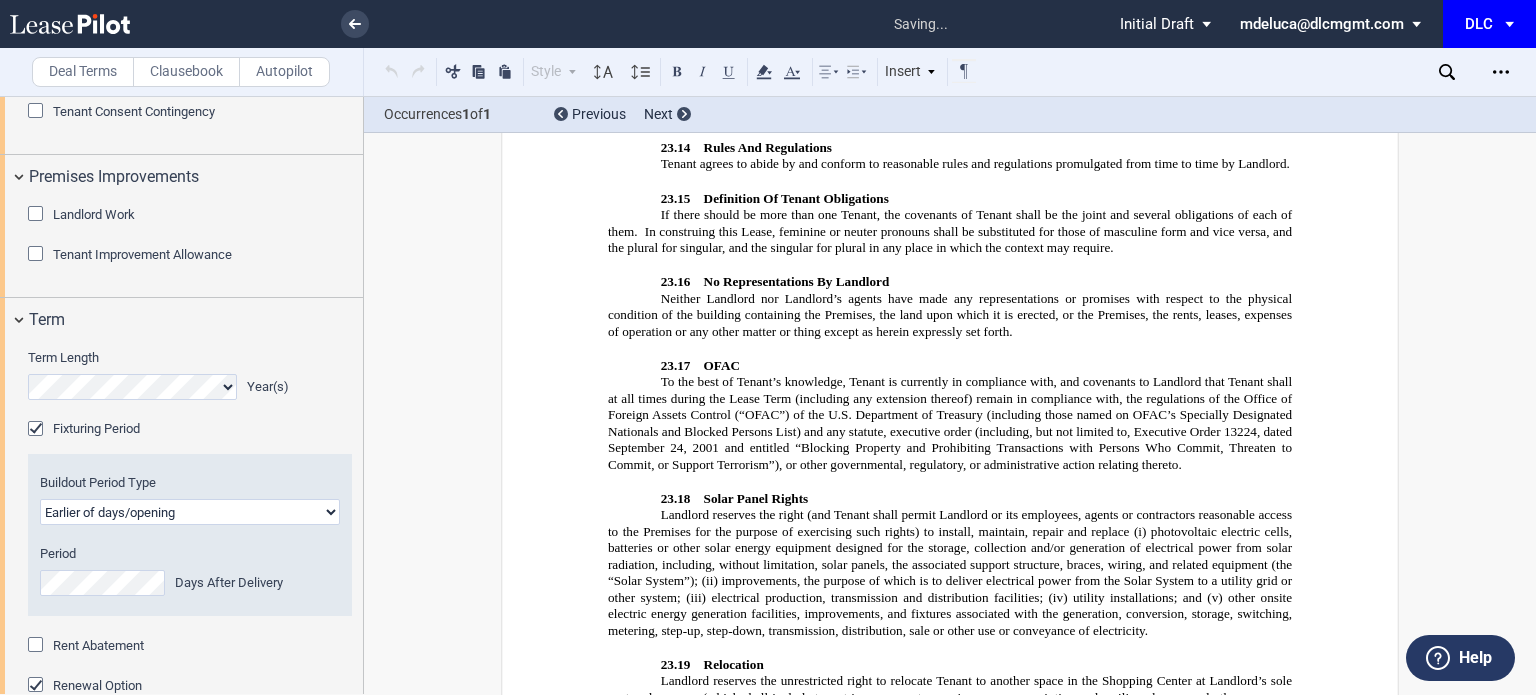 click on "Landlord Work" at bounding box center [94, 214] 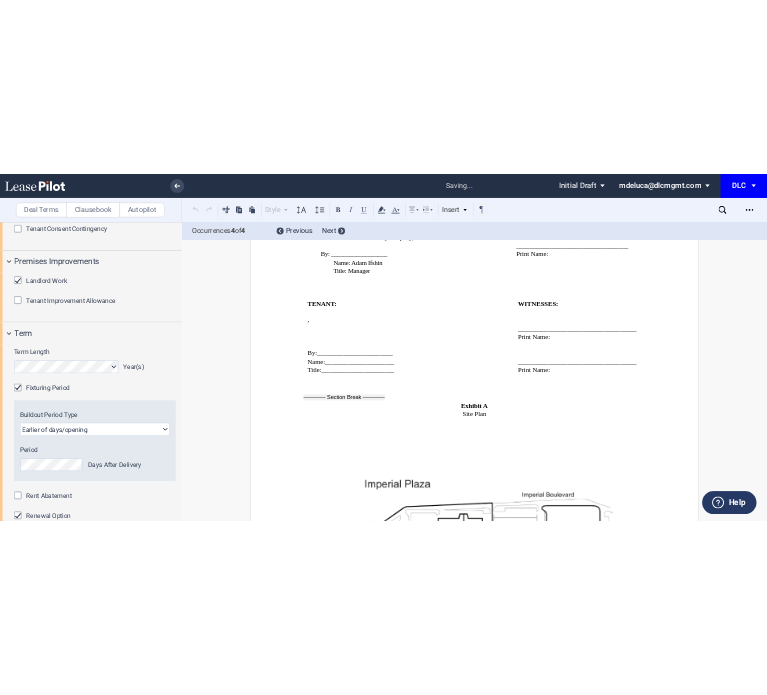 scroll, scrollTop: 16300, scrollLeft: 0, axis: vertical 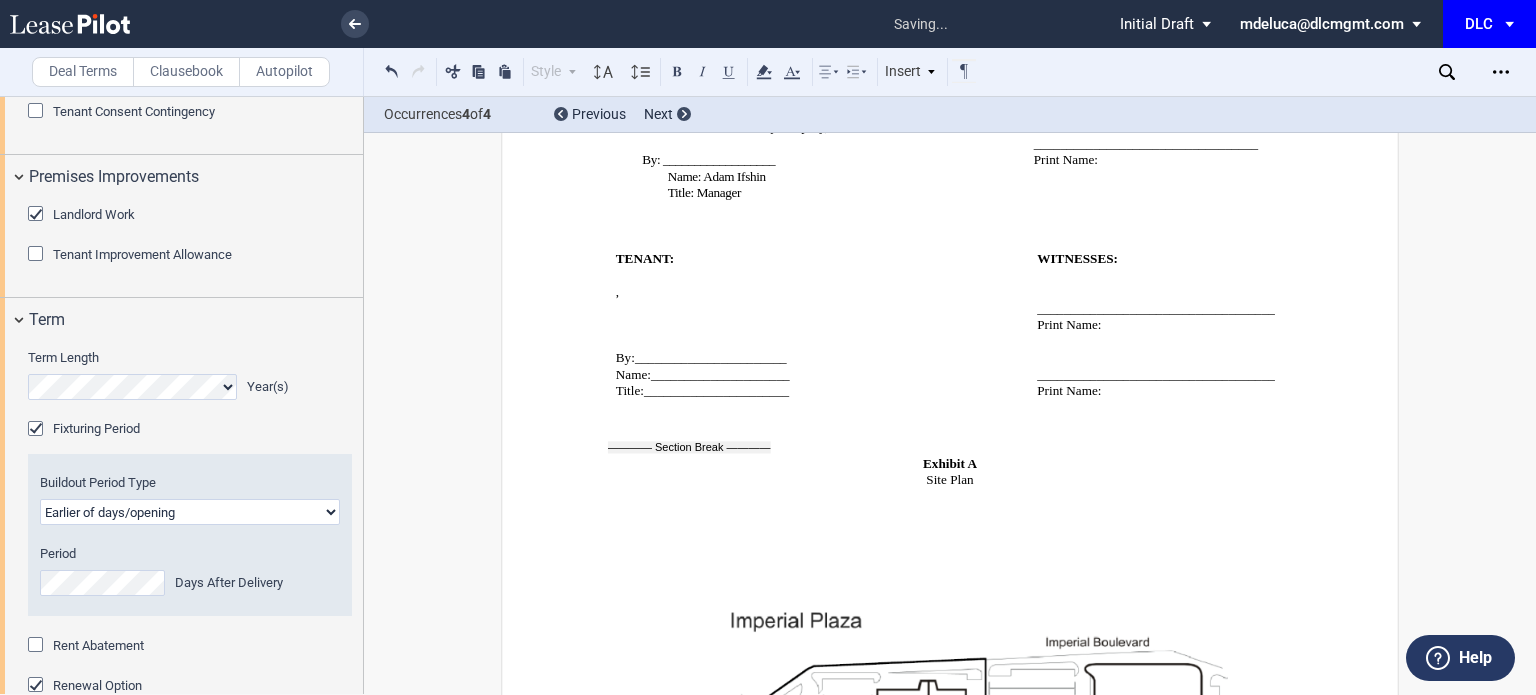 click on "Work by Tenant at Tenant’s Expense - All work (other than Landlord’s work, if any) required to complete and place the Premises in finished condition ready to open for business is to be performed by the Tenant at the Tenant’s own expense." 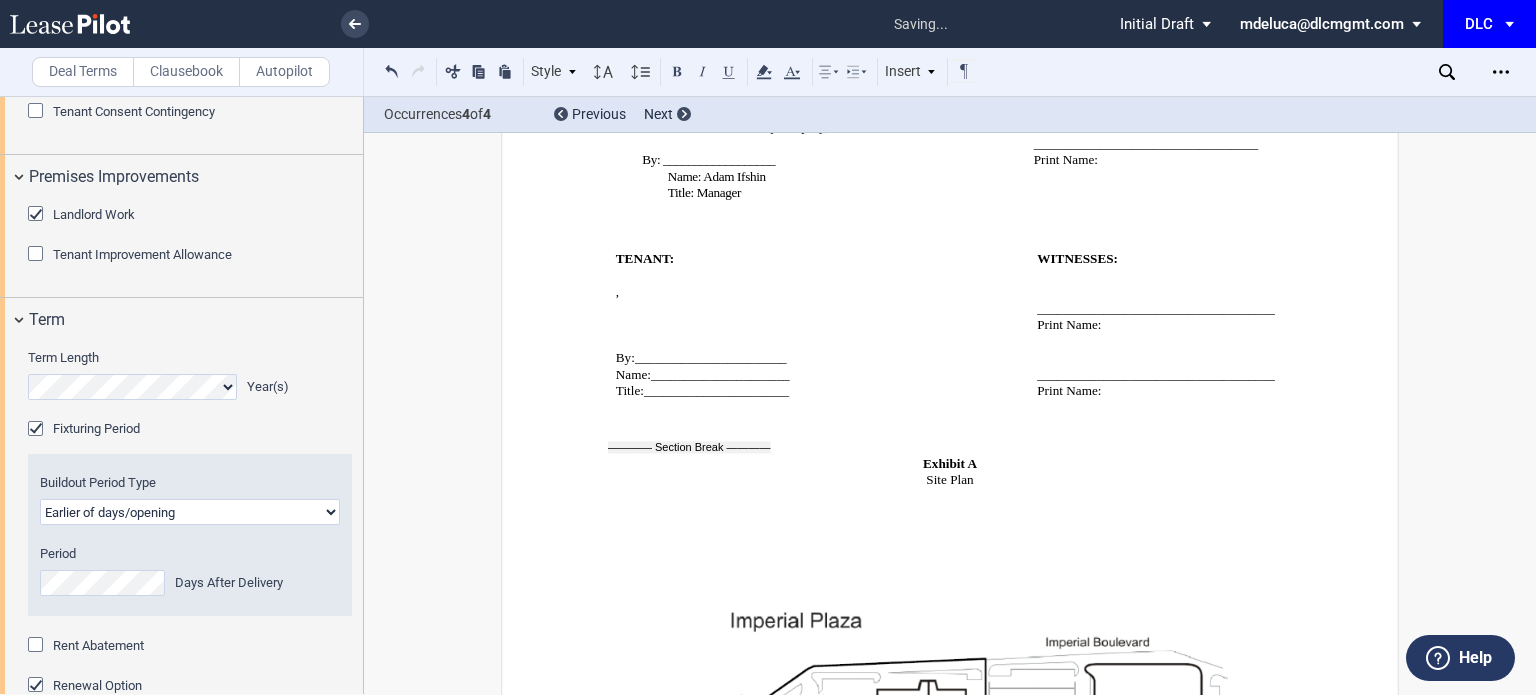 click on "I.                       Work by Landlord at Landlord’s Expense - The following work is to be performed exclusively by Landlord at Landlord’s sole cost and expense:" at bounding box center (976, 1605) 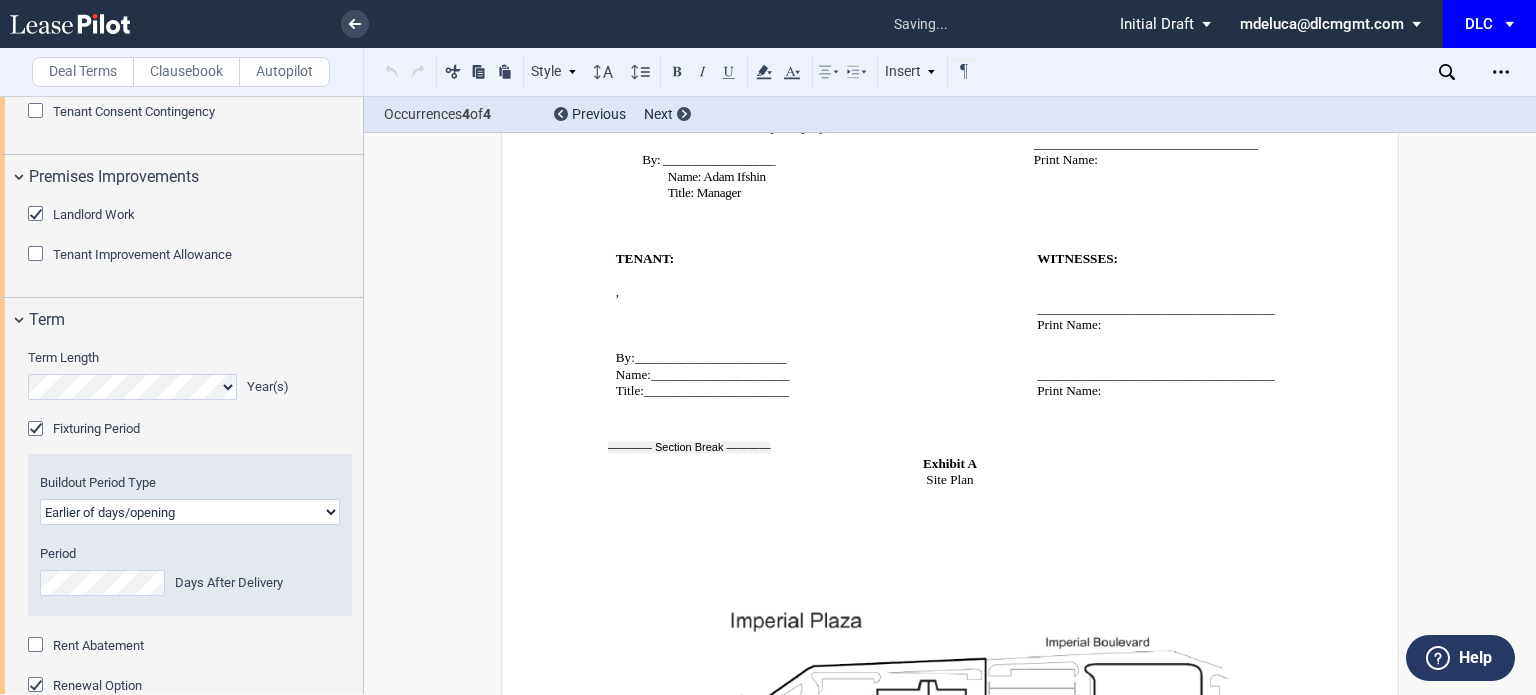 type 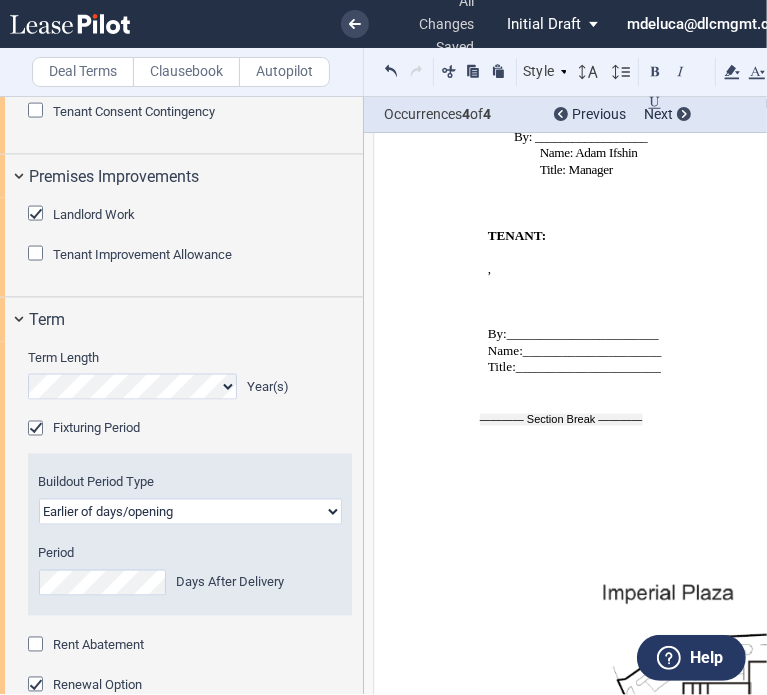 click on "﻿B. Landlord shall cause the plumbing and electrical services serving the Premises to be in good working order." 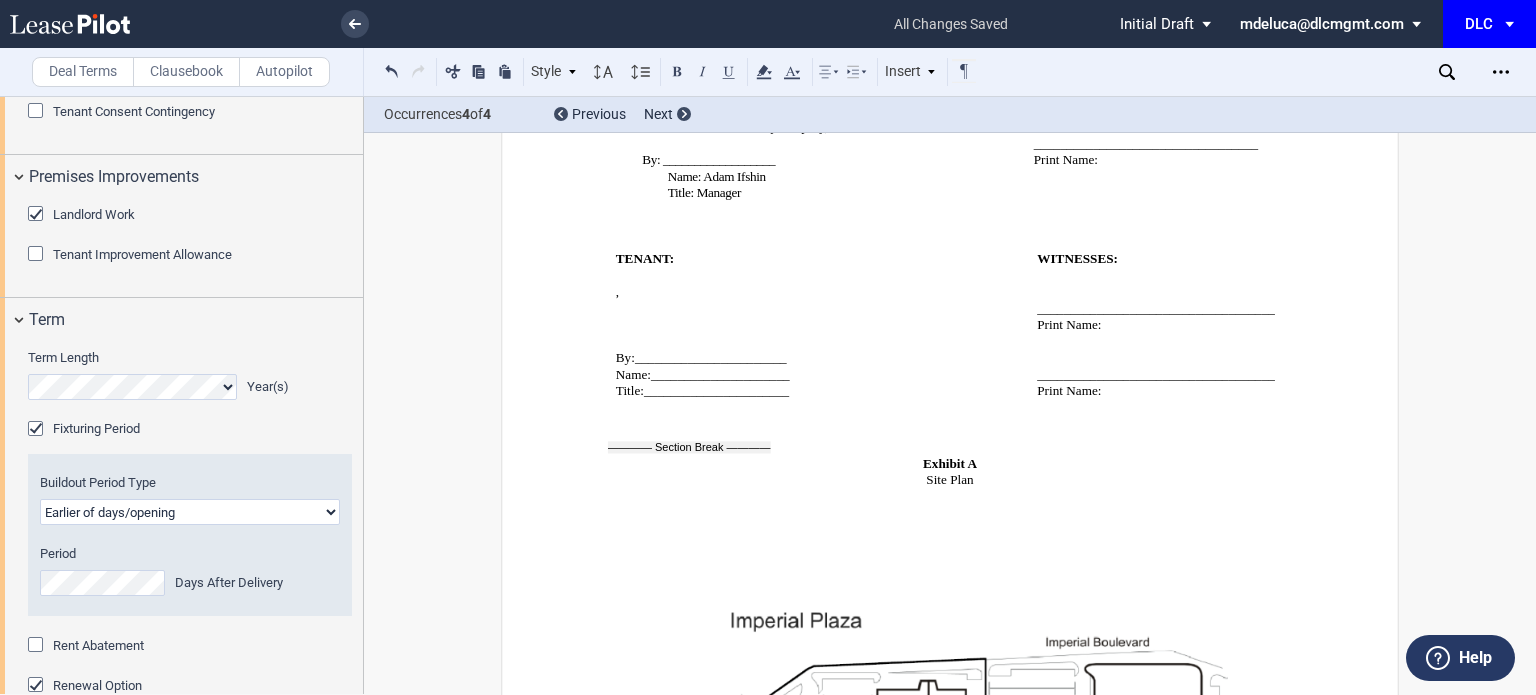 scroll, scrollTop: 0, scrollLeft: 0, axis: both 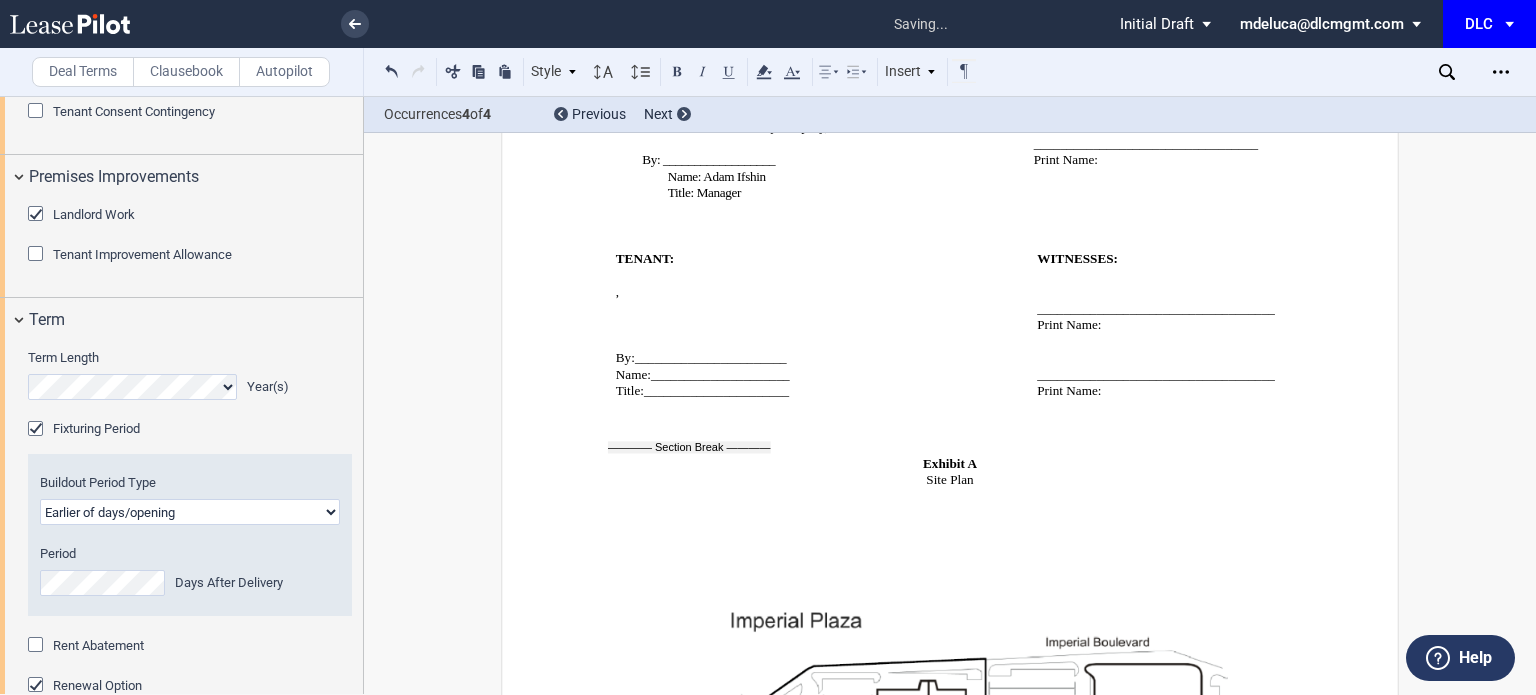 click on "﻿B. Landlord shall cause the plumbing system serving the Premises to be in good working order." at bounding box center [963, 1663] 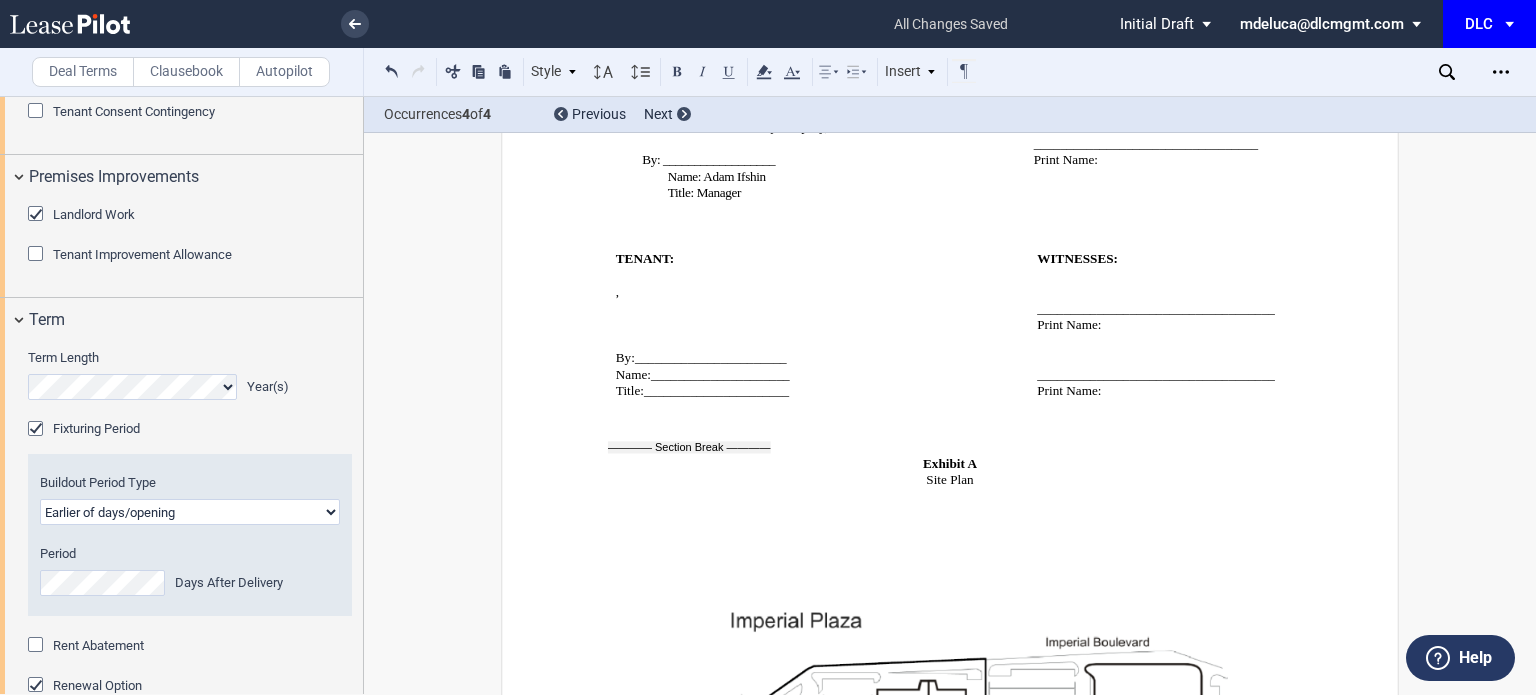 type 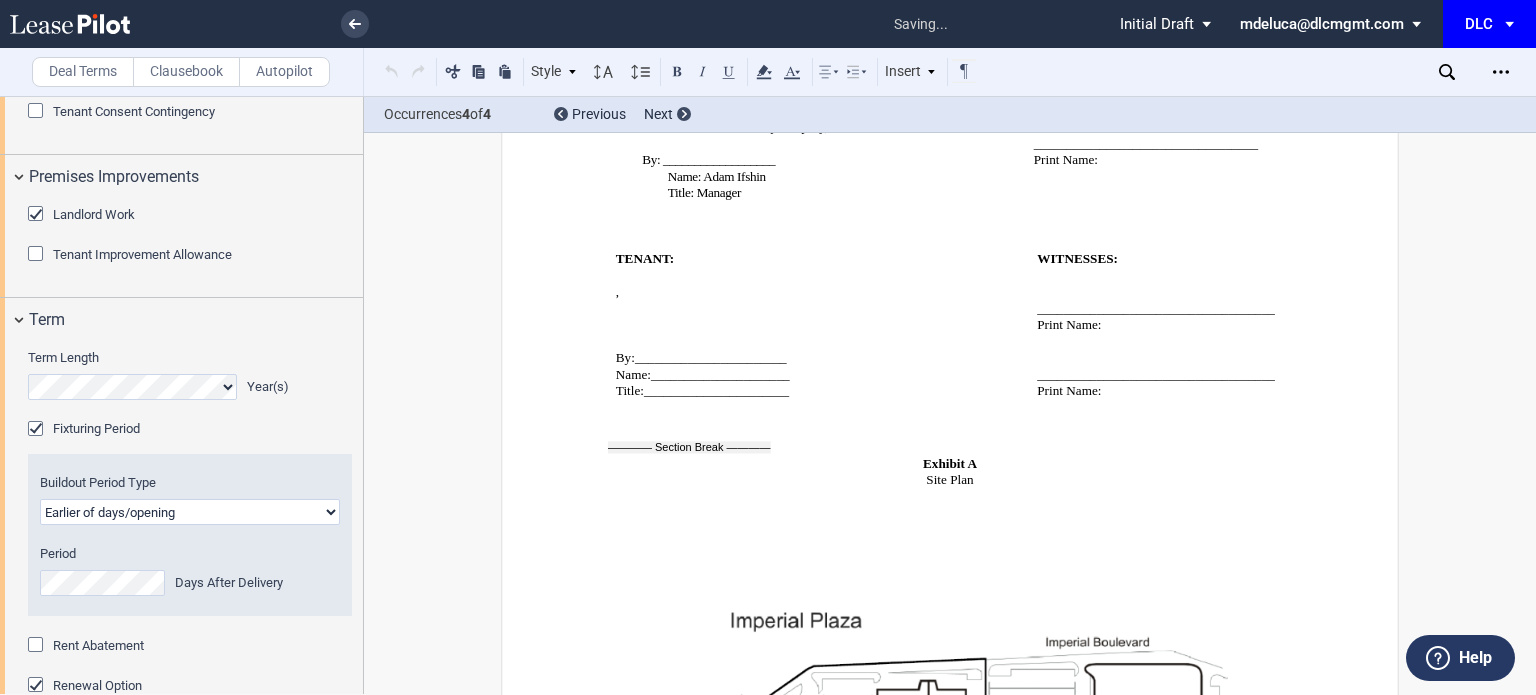 click on "﻿B. Landlord shall cause the plumbing system serving the Premises to be in good working order." at bounding box center [963, 1679] 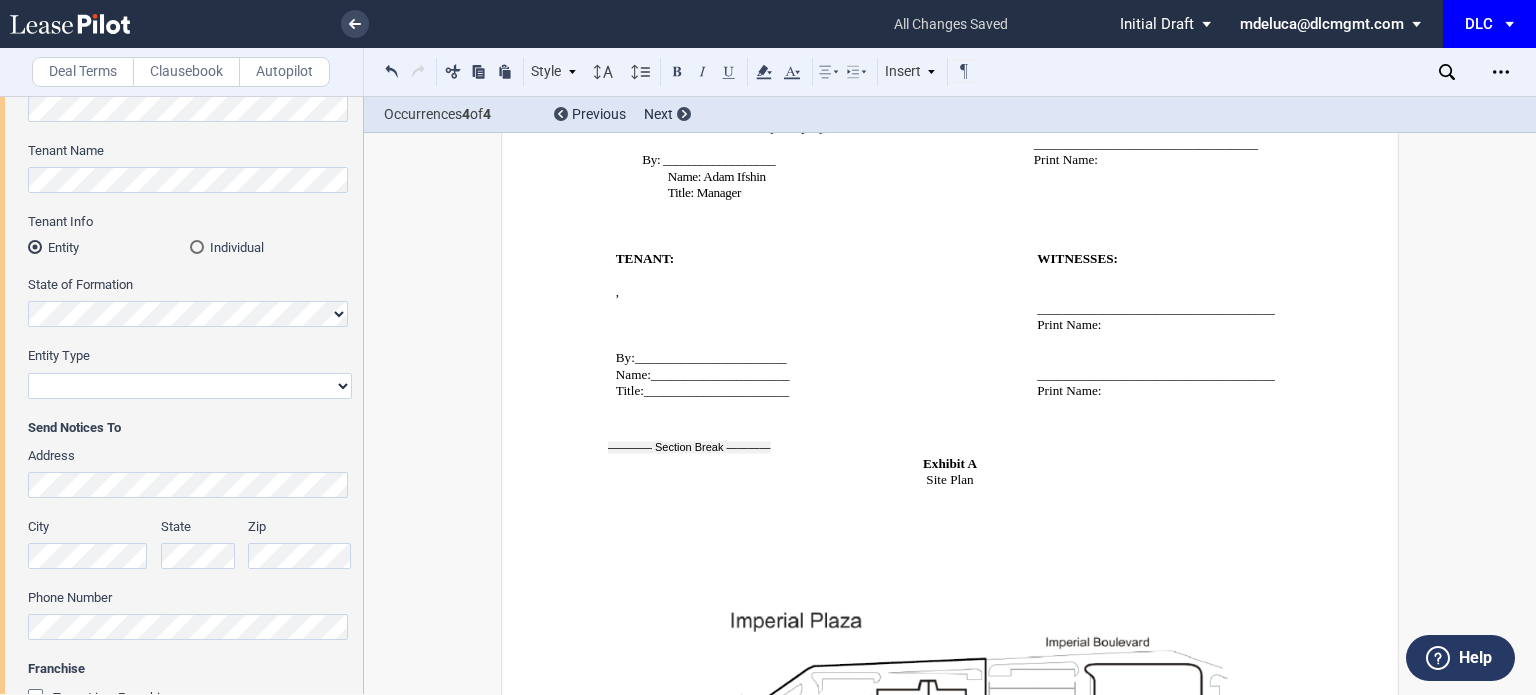 scroll, scrollTop: 176, scrollLeft: 0, axis: vertical 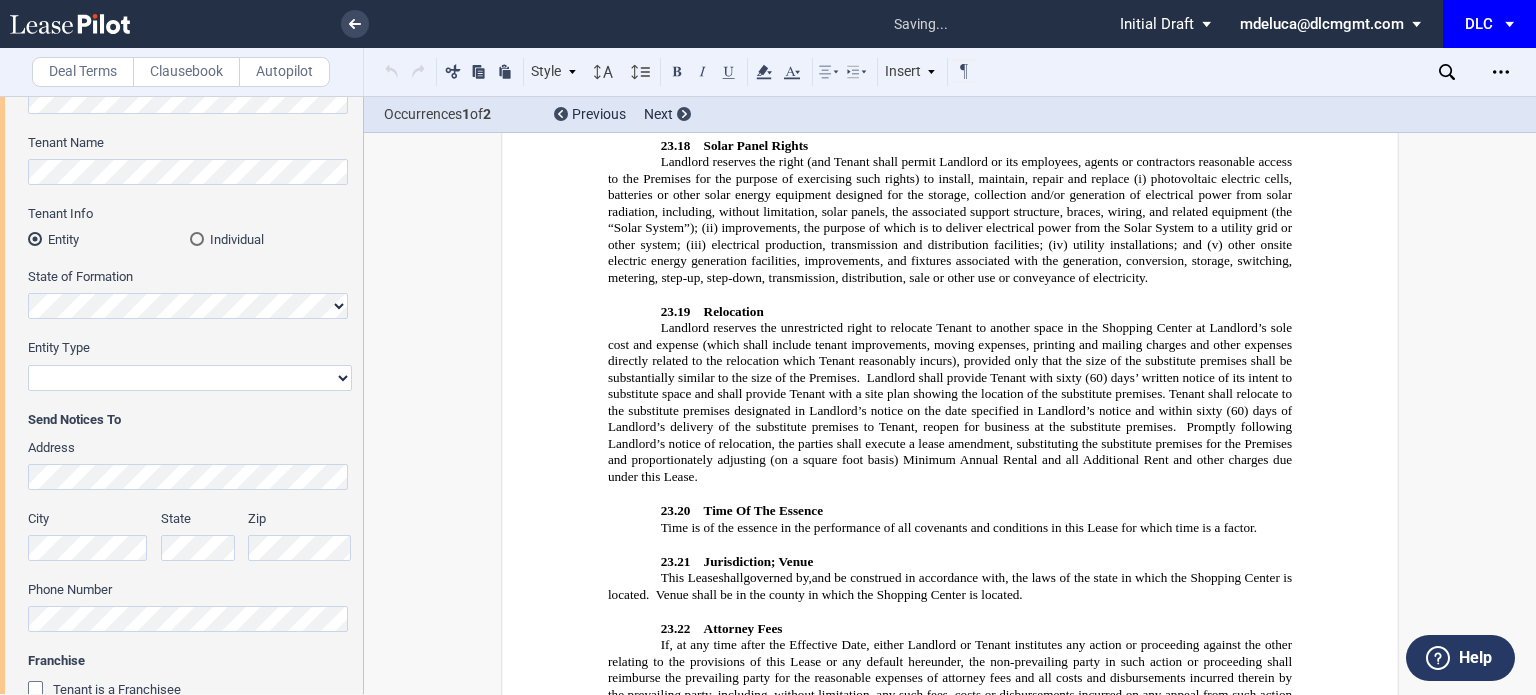 click on "Corporation
Limited Liability Company
General Partnership
Limited Partnership
Other" at bounding box center [190, 378] 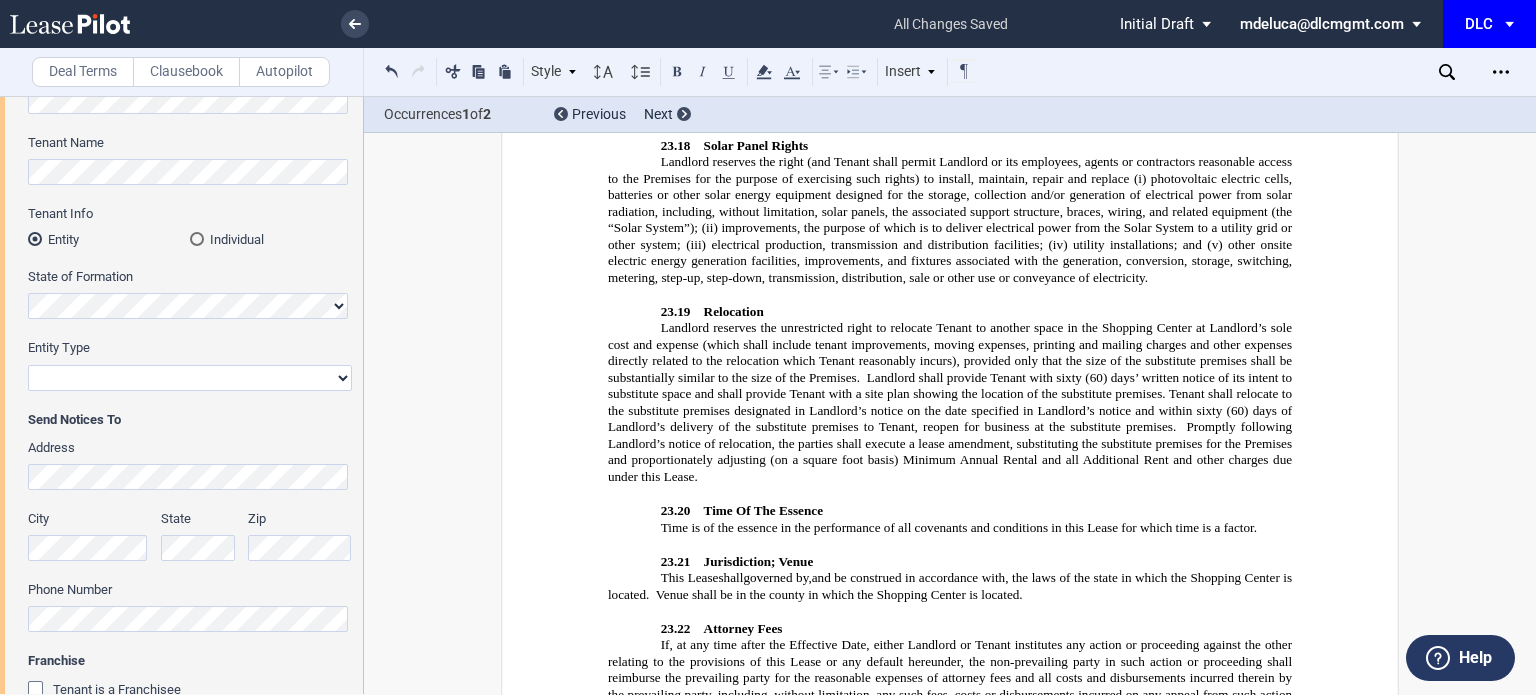 select on "corporation" 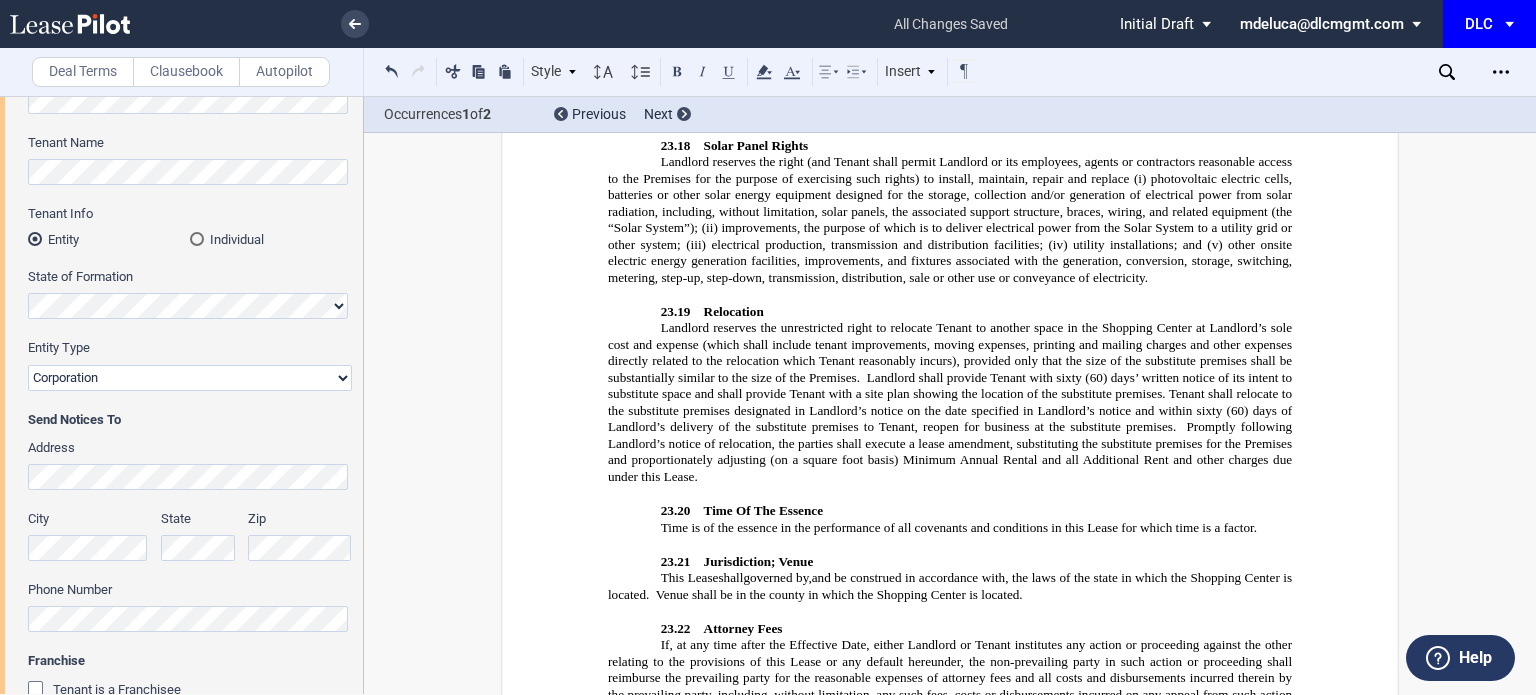 click on "Corporation
Limited Liability Company
General Partnership
Limited Partnership
Other" at bounding box center [190, 378] 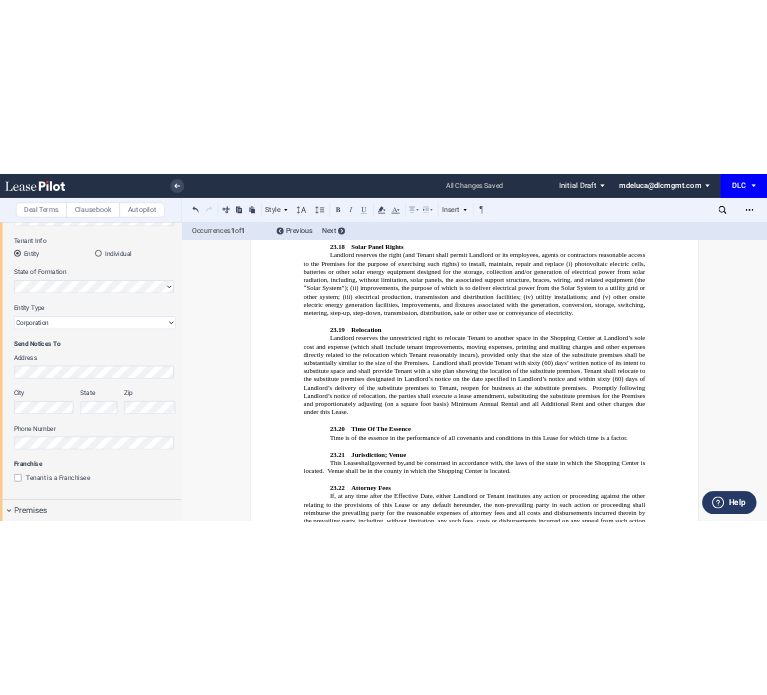 scroll, scrollTop: 244, scrollLeft: 0, axis: vertical 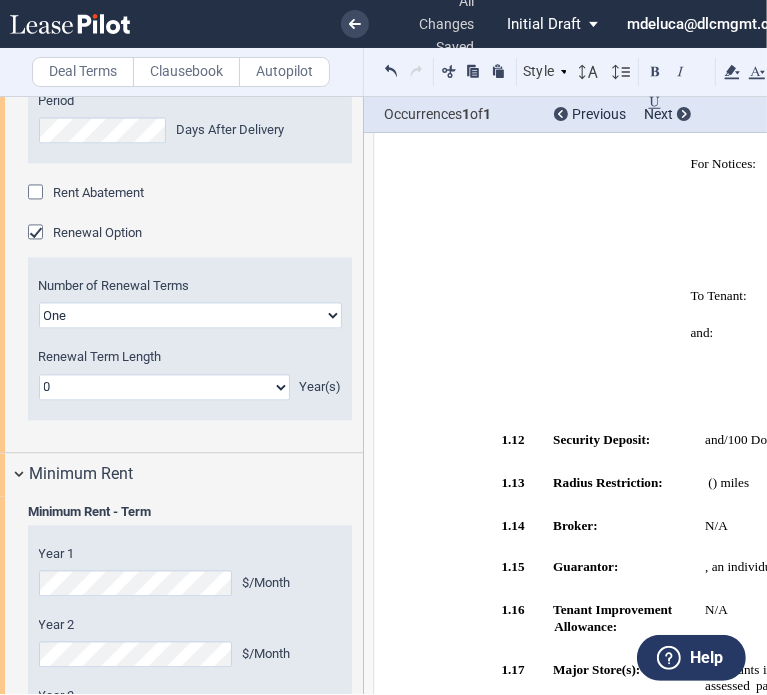 click on "Number of Renewal Terms
One
Two" 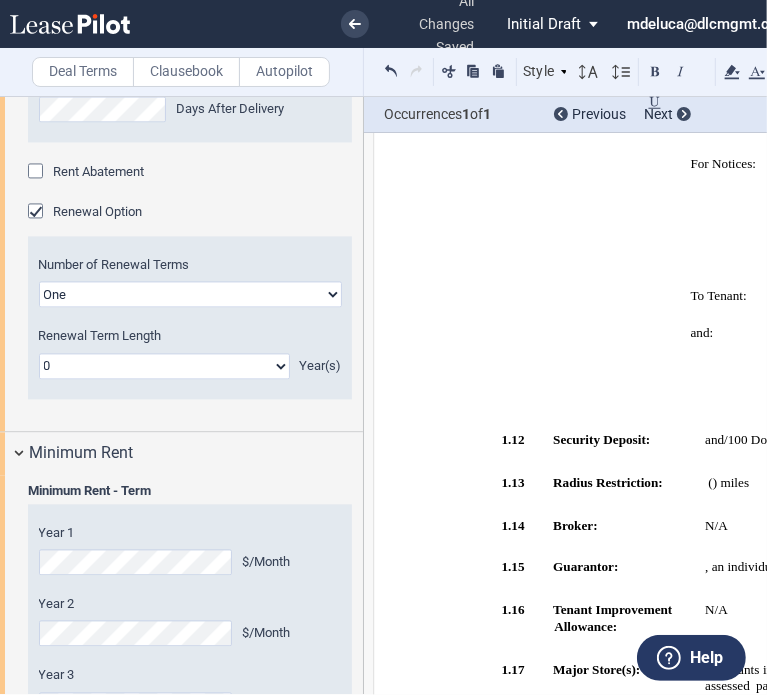 scroll, scrollTop: 2038, scrollLeft: 0, axis: vertical 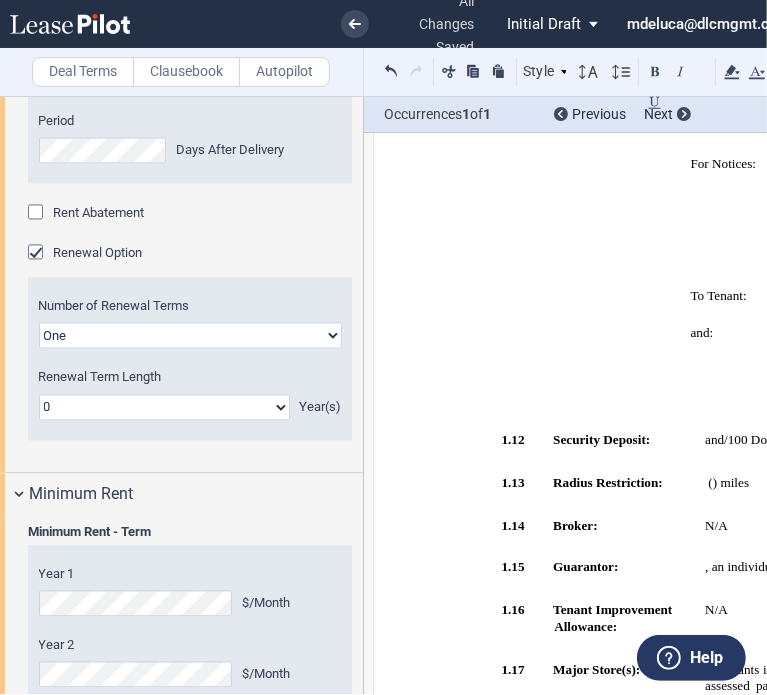 click on "Renewal Option" at bounding box center (97, 252) 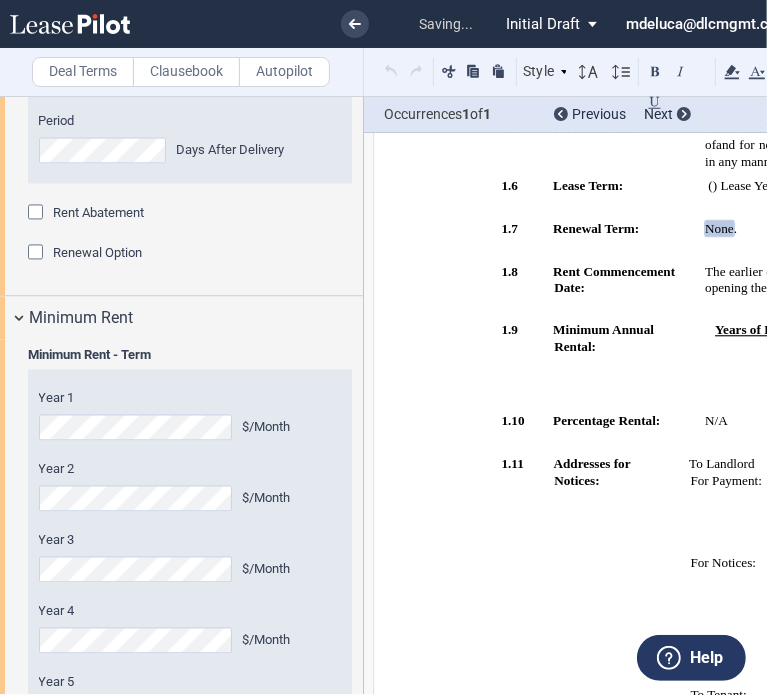 scroll, scrollTop: 324, scrollLeft: 0, axis: vertical 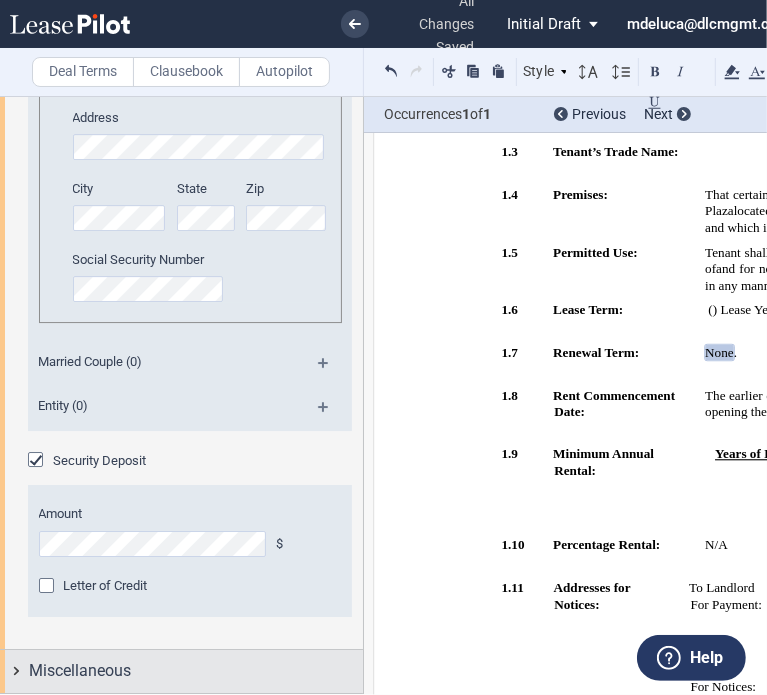 click on "Miscellaneous" at bounding box center (80, 671) 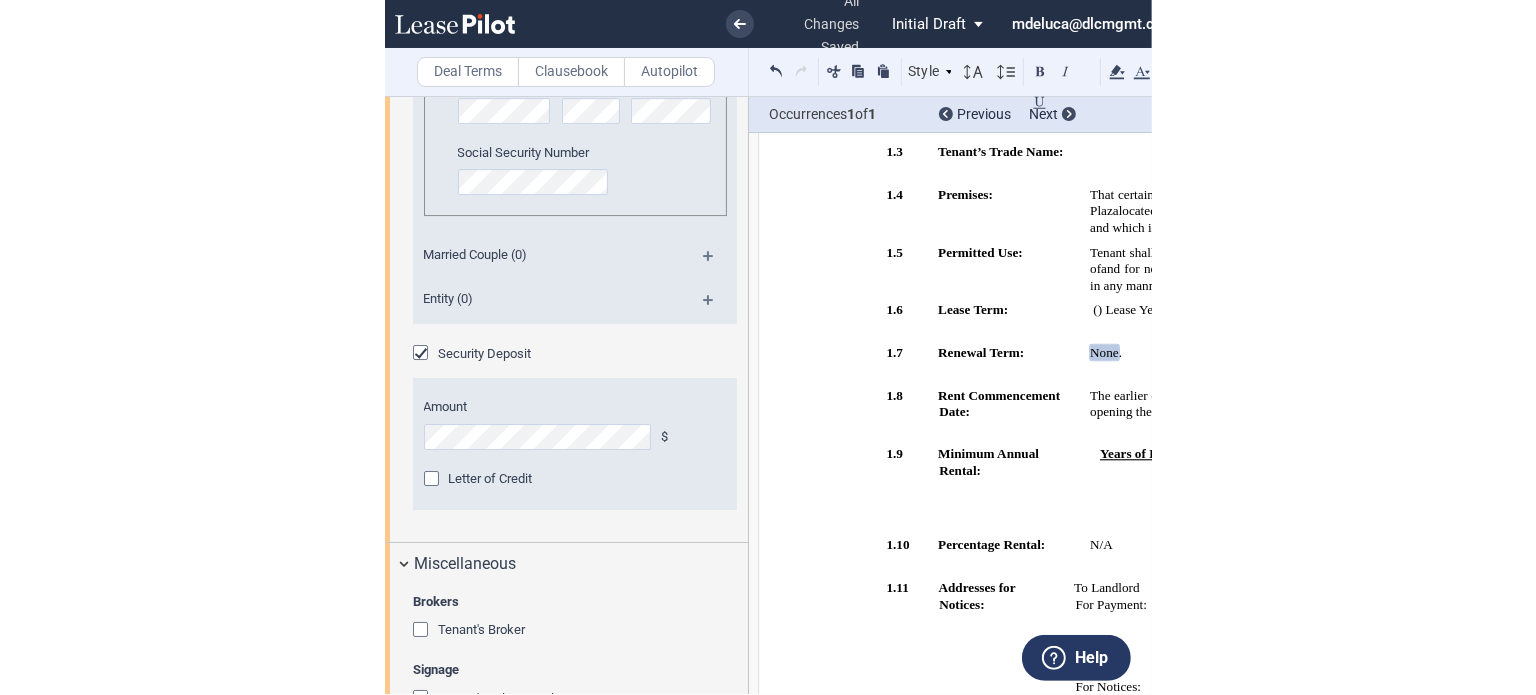 scroll, scrollTop: 3829, scrollLeft: 0, axis: vertical 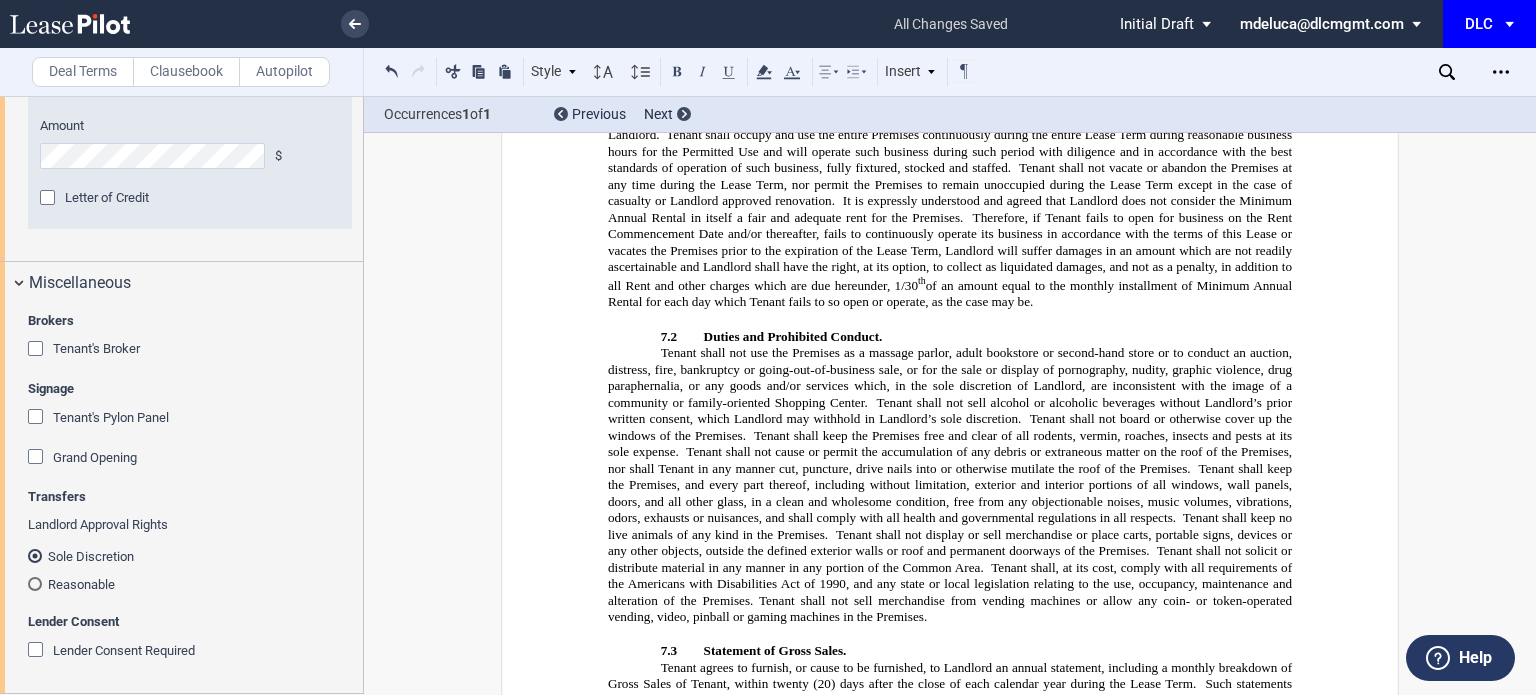 click on "Therefore, if any such statement of Gross Sales is not received by Landlord from Tenant within five" 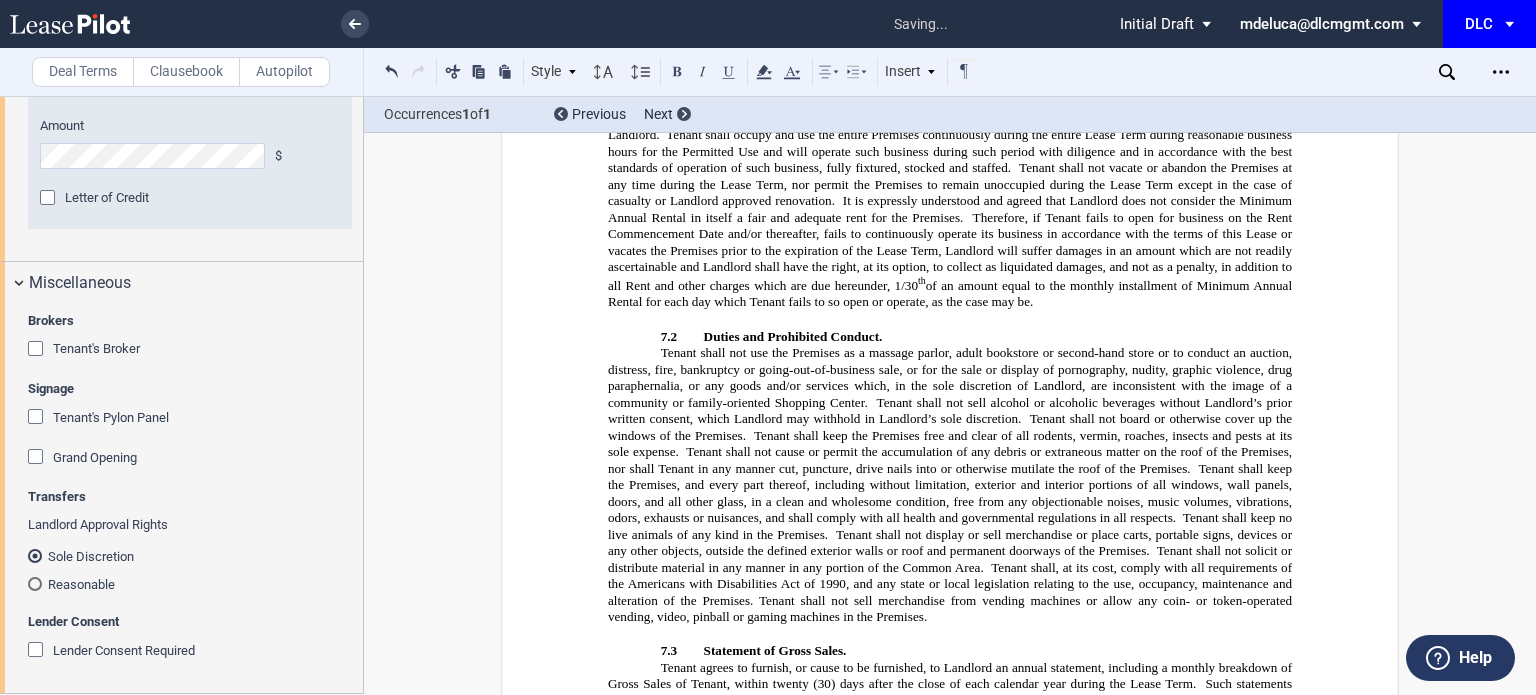 click 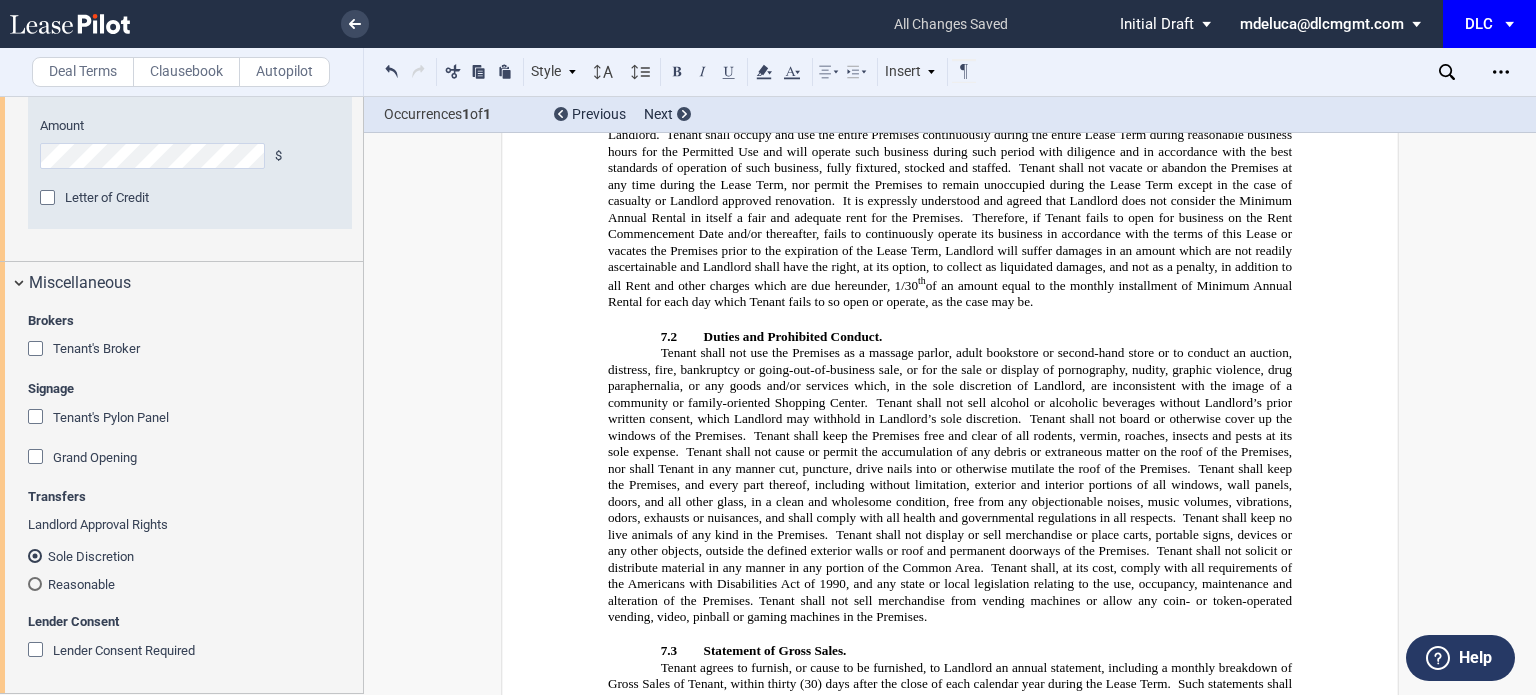 click on "(30) days after the close of each calendar year during the Lease Term." 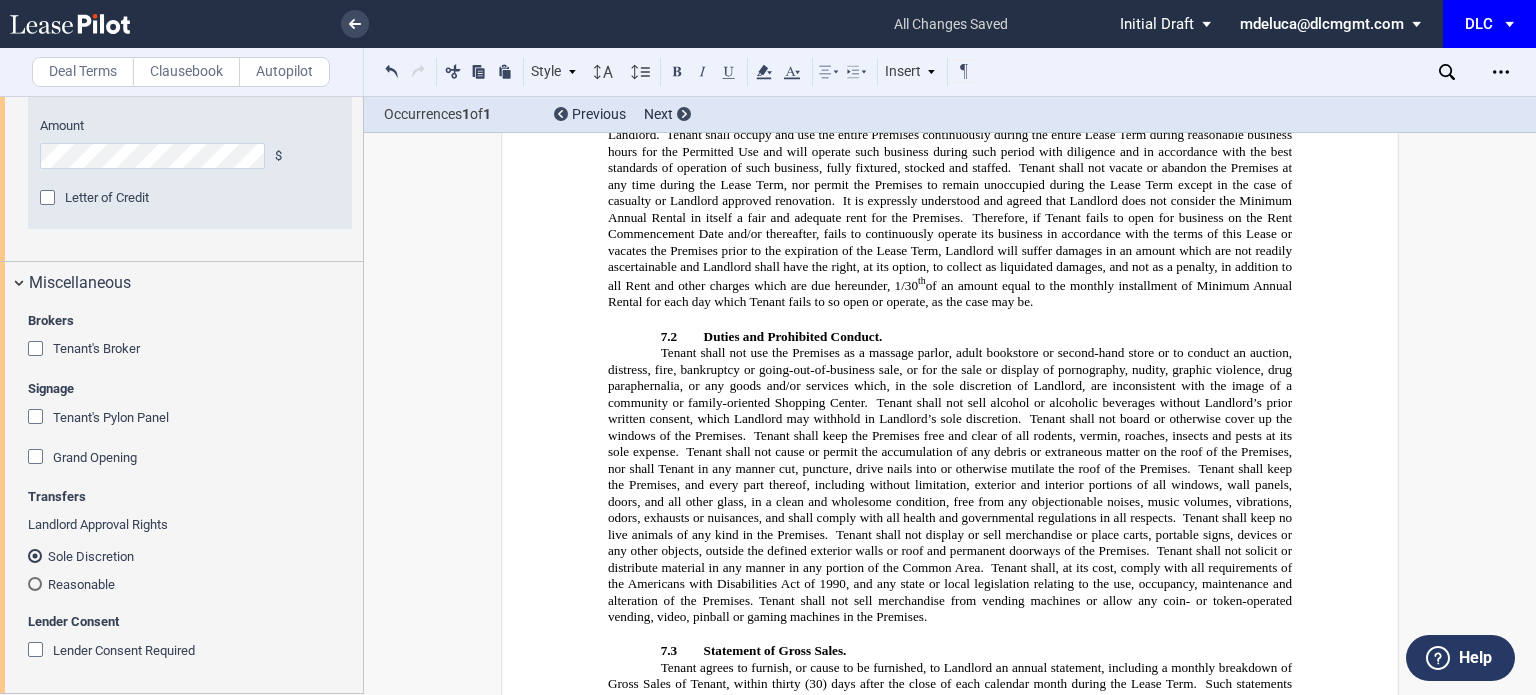 click on "Tenant agrees to furnish, or cause to be furnished, to Landlord an annual statement, including a monthly breakdown of Gross Sales of Tenant, within thirty" 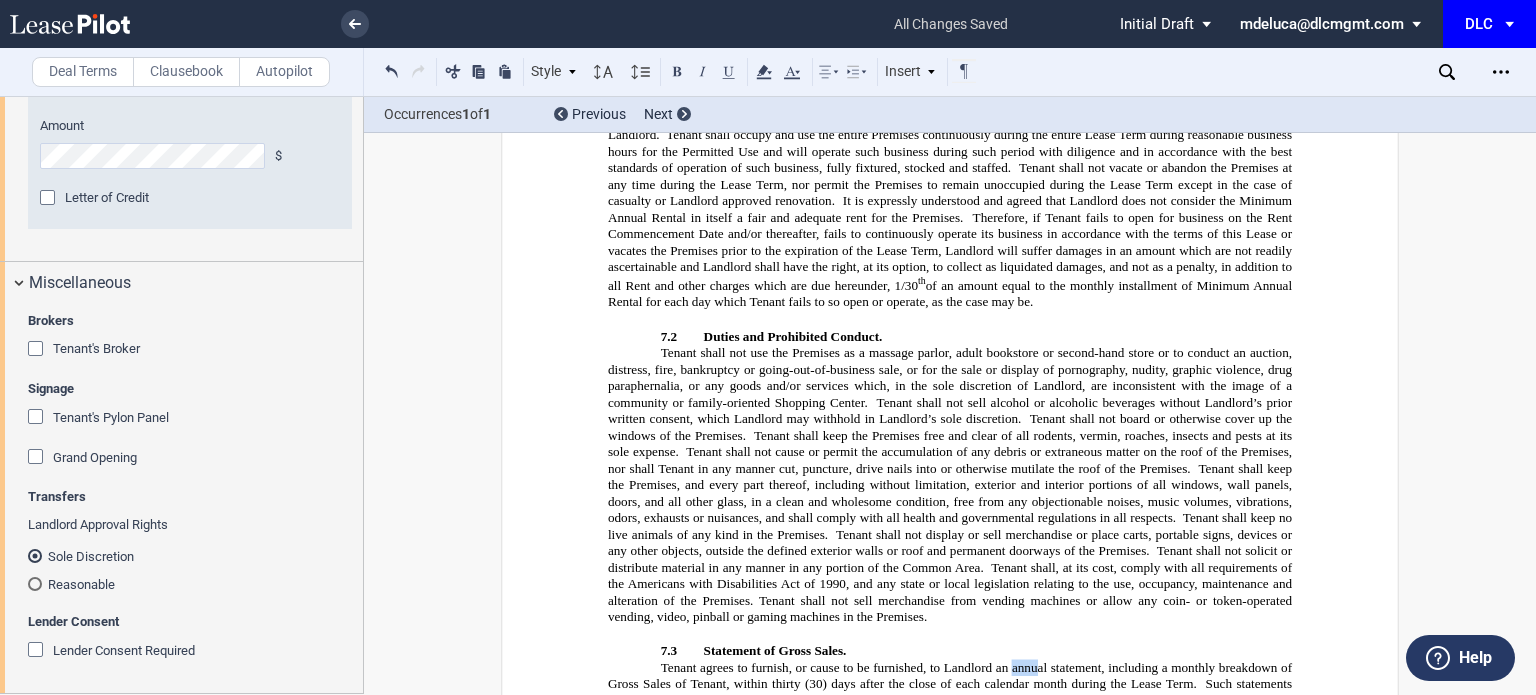drag, startPoint x: 1008, startPoint y: 229, endPoint x: 1032, endPoint y: 226, distance: 24.186773 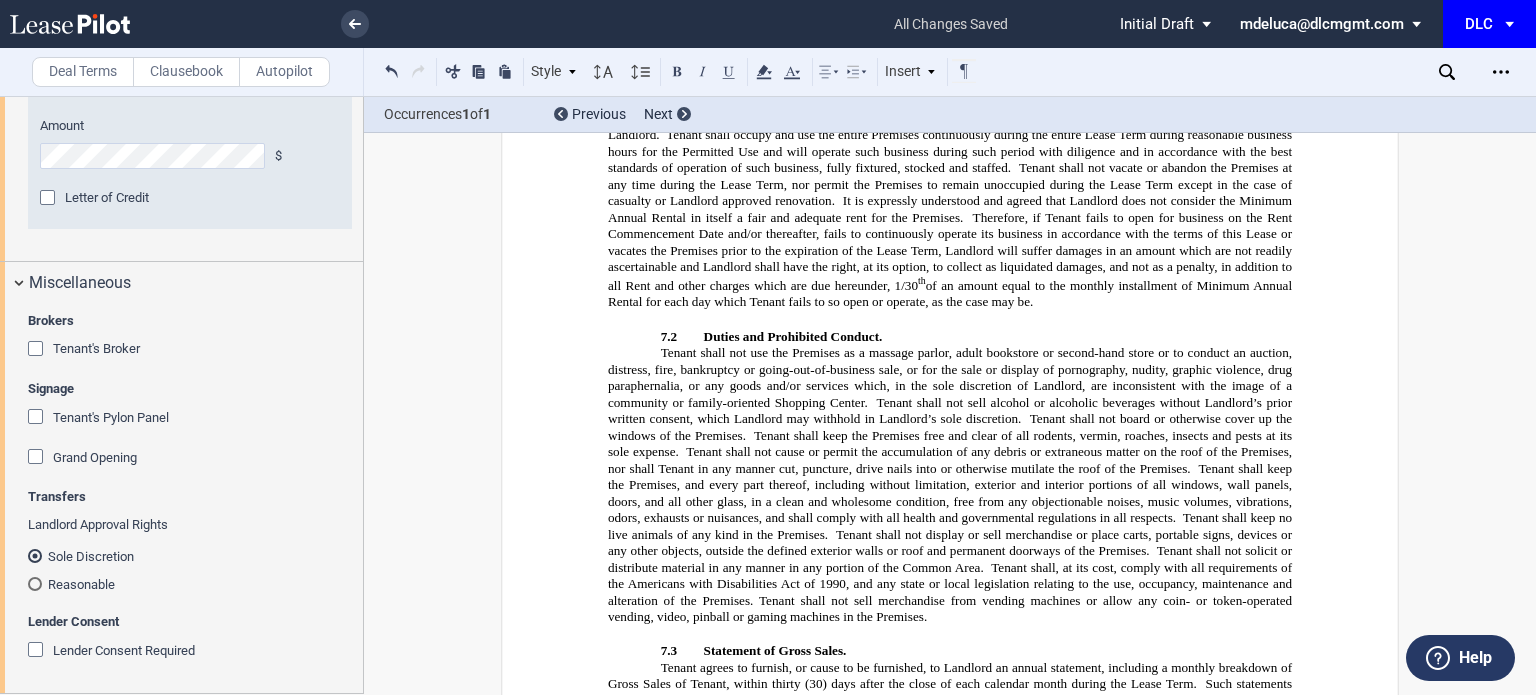 click on "Tenant agrees to furnish, or cause to be furnished, to Landlord an annual statement, including a monthly breakdown of Gross Sales of Tenant, within thirty" 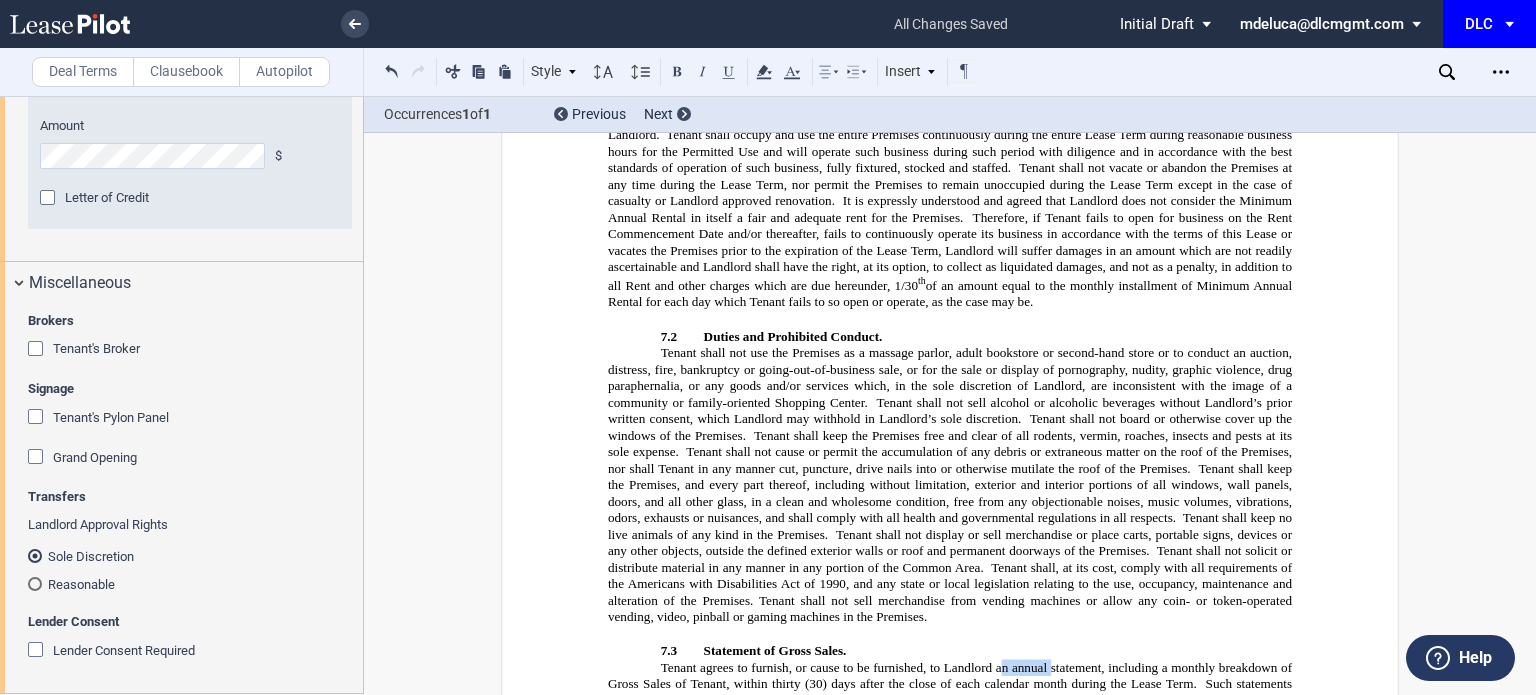 drag, startPoint x: 996, startPoint y: 231, endPoint x: 1045, endPoint y: 230, distance: 49.010204 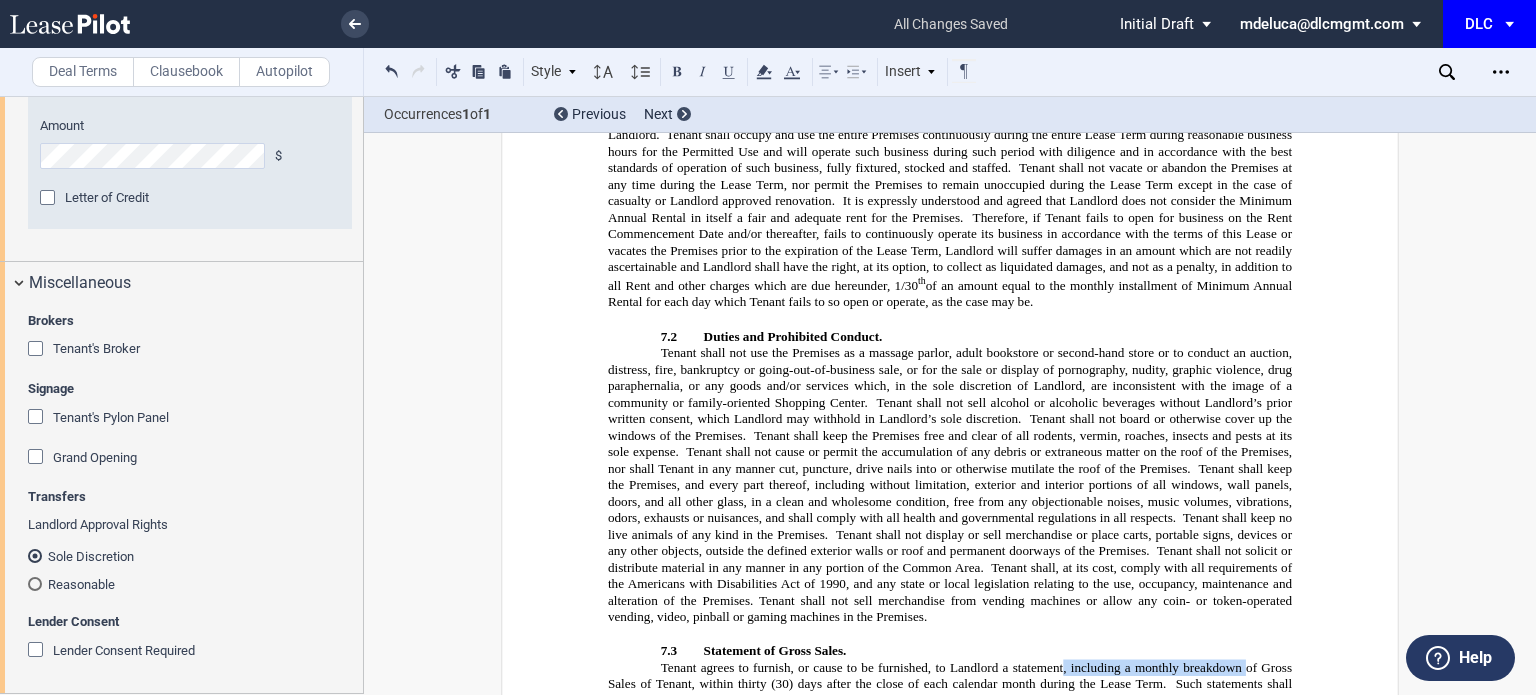 drag, startPoint x: 1059, startPoint y: 231, endPoint x: 1244, endPoint y: 229, distance: 185.0108 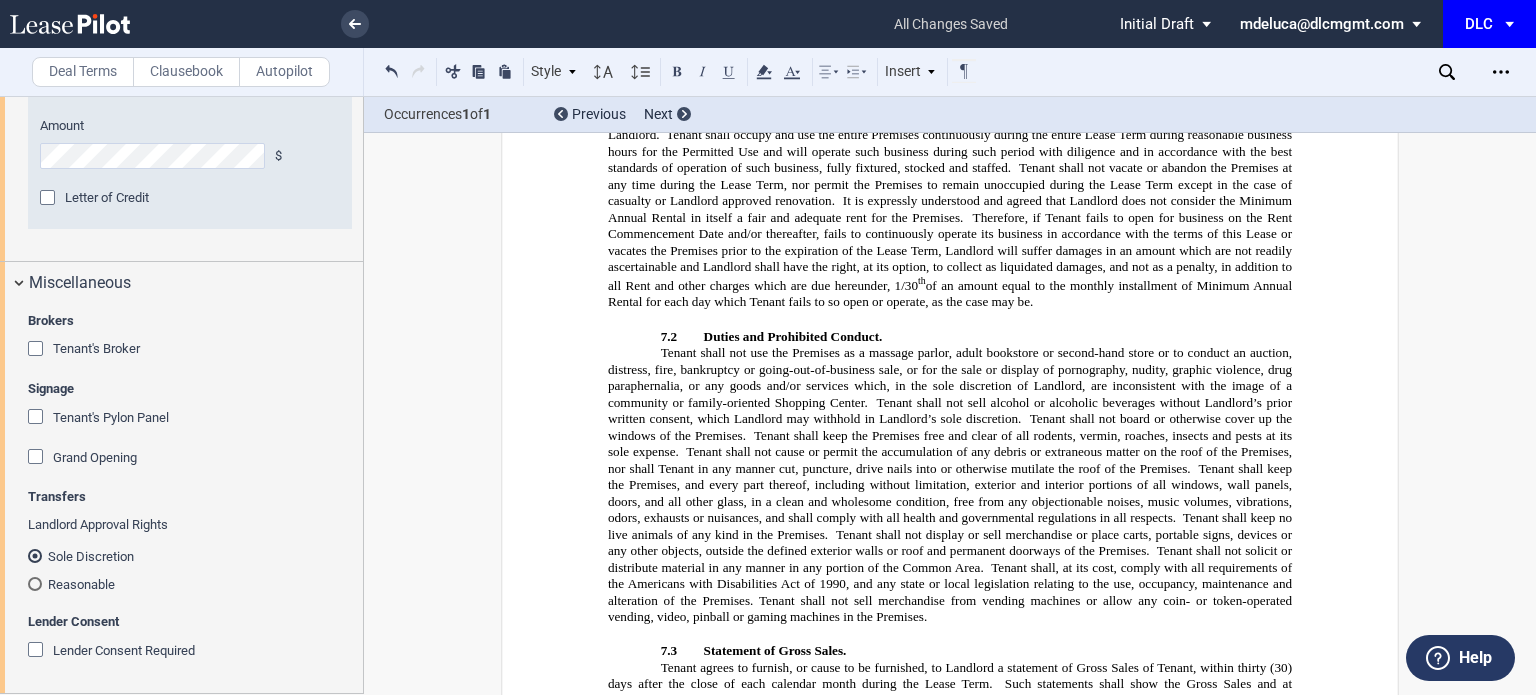 click on "Such statements shall show the Gross Sales and at Landlord’s request, shall be in the form requested by such purchaser(s) and/or lender(s) for the period of time requested by such purchaser(s) and/or lender(s)." 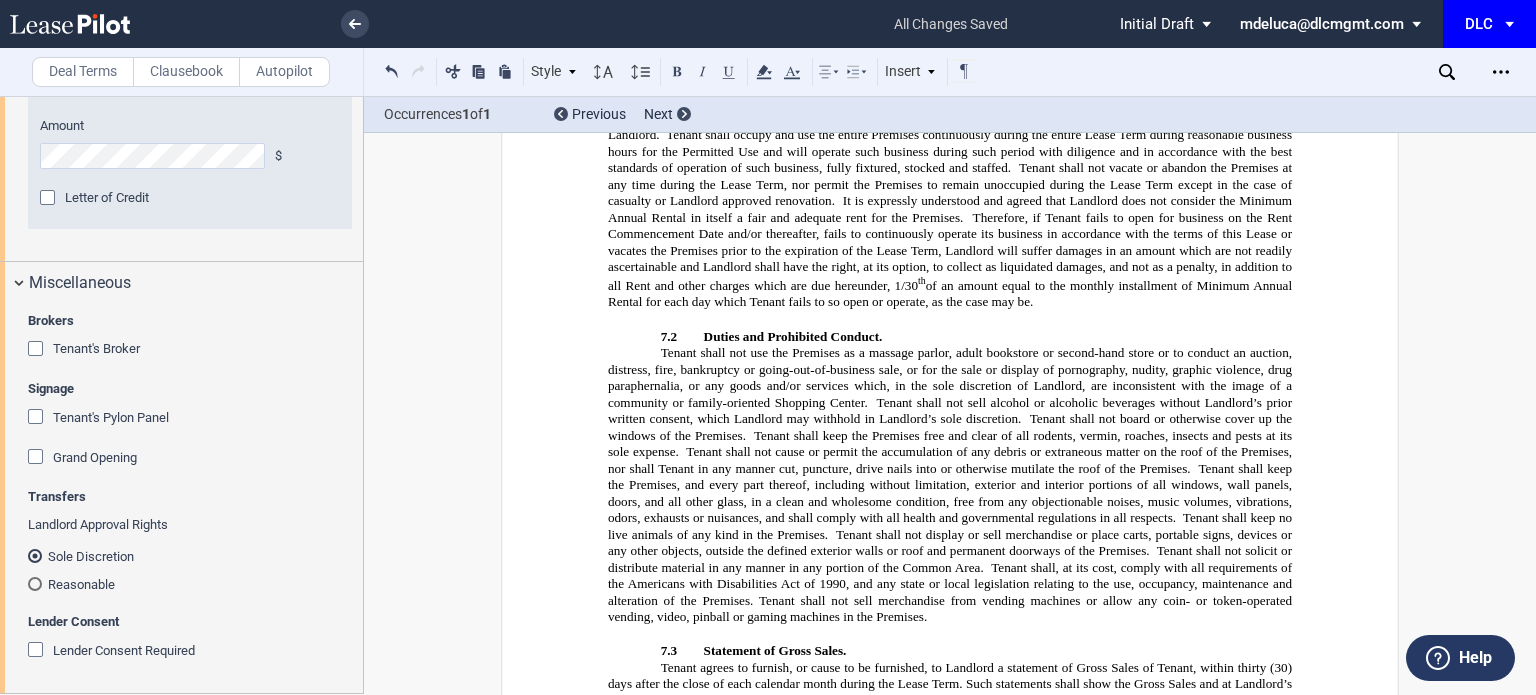 click on "Therefore, if any such statement of Gross Sales is not received by Landlord from Tenant within five" 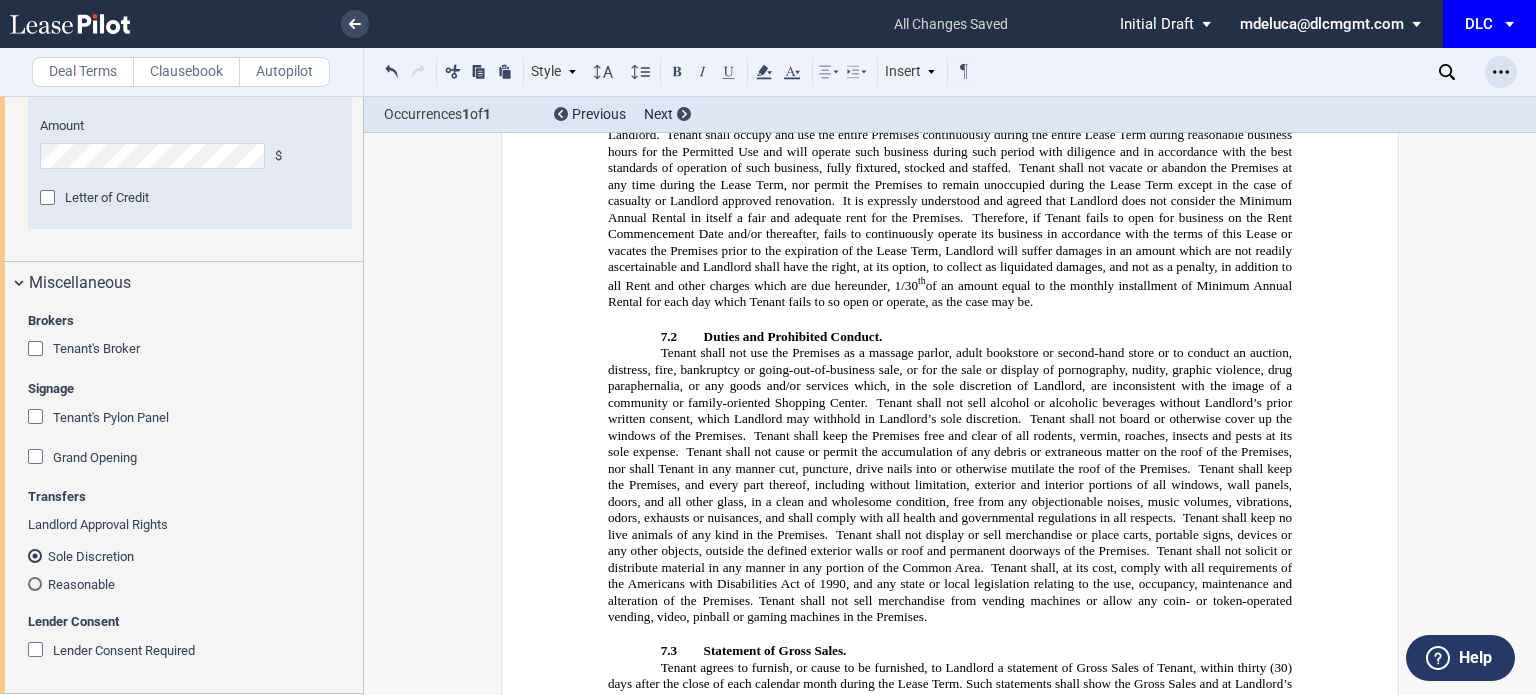 click 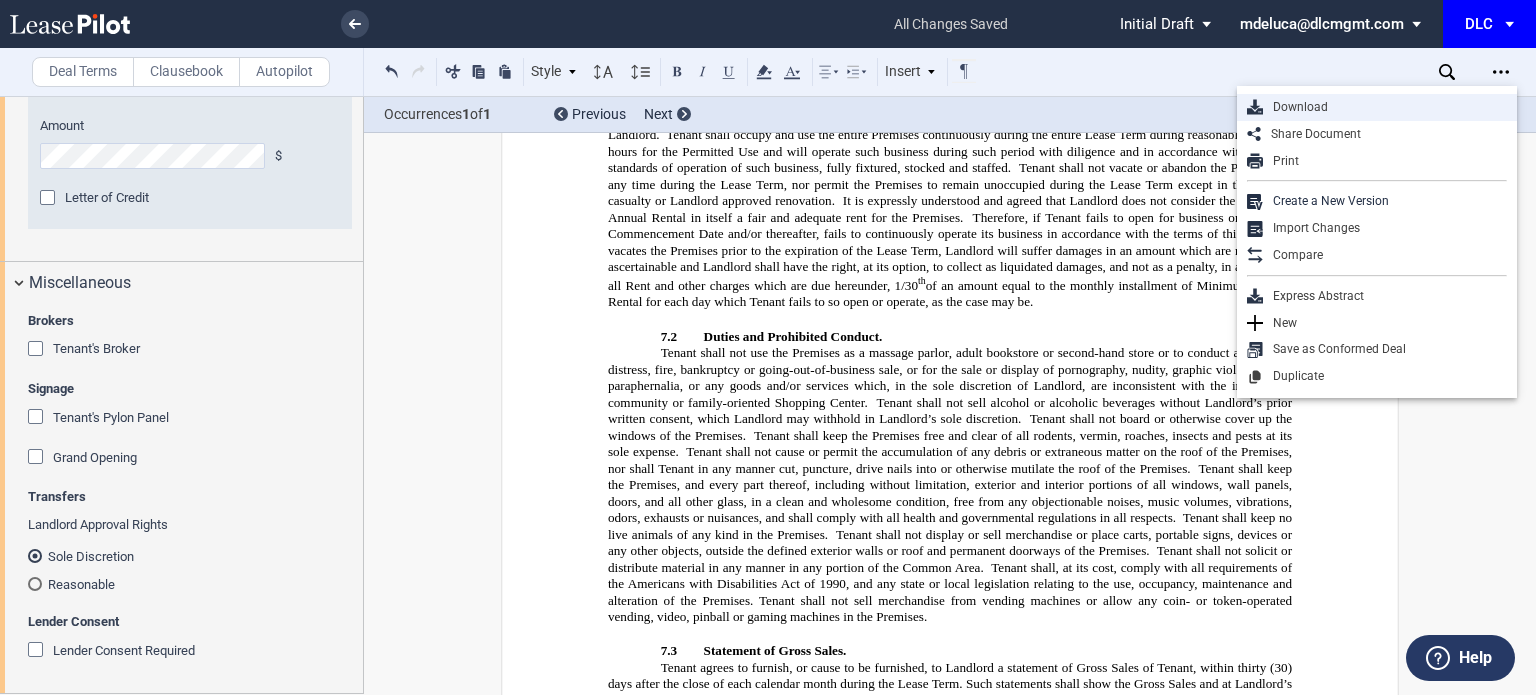 click on "Download" at bounding box center [1385, 107] 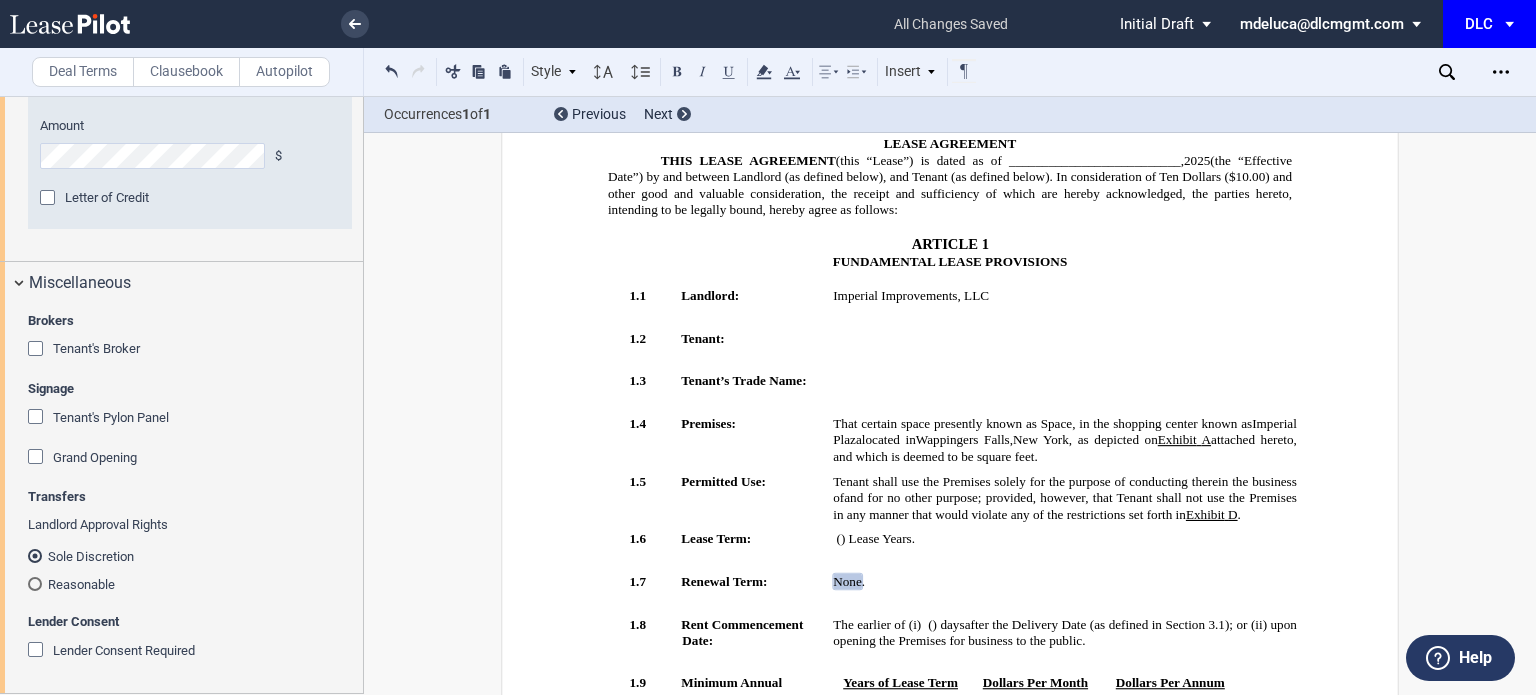 scroll, scrollTop: 108, scrollLeft: 0, axis: vertical 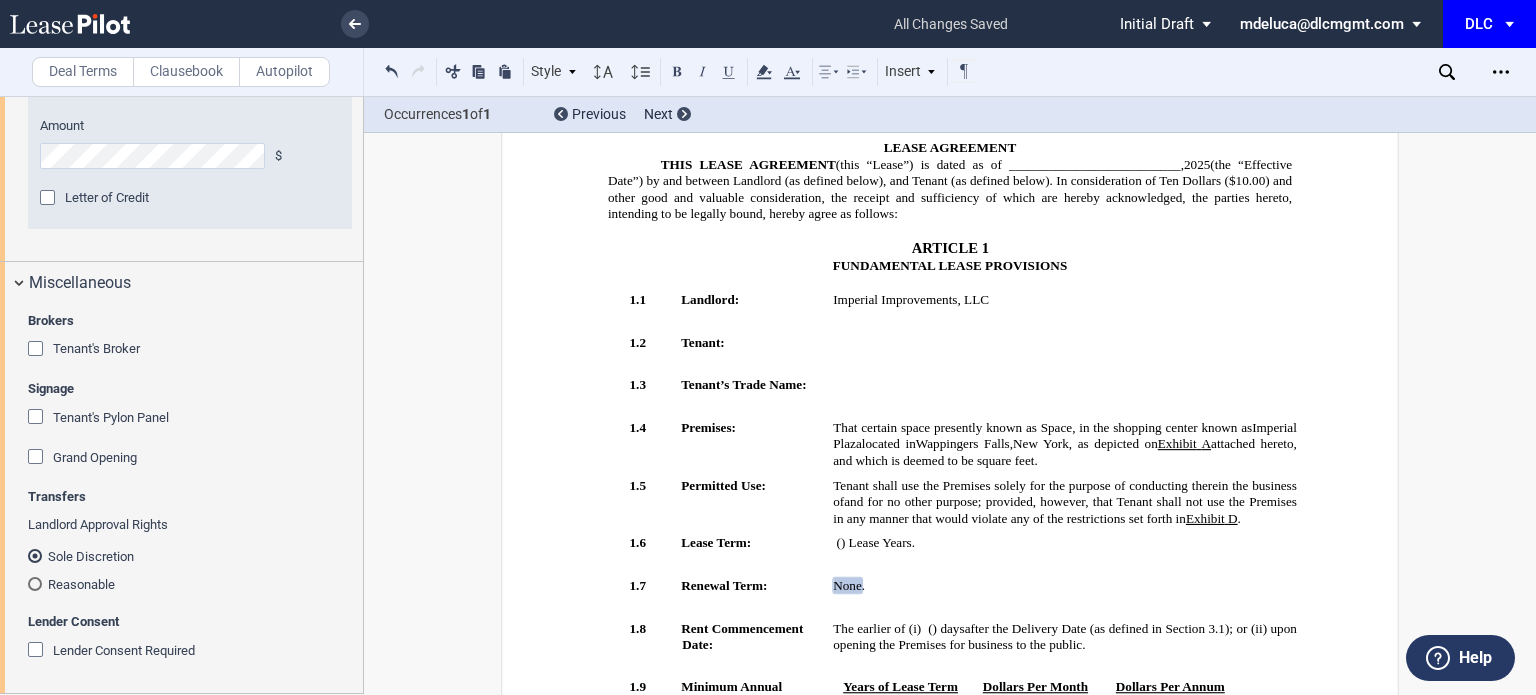 click on "﻿
LEASE AGREEMENT
THIS LEASE AGREEMENT  (this “Lease”) is dated as of __________________________,  2025  (the “Effective Date”) by and between Landlord (as defined below), and Tenant (as defined below). In consideration of Ten Dollars   ($10.00) and other good and valuable consideration, the receipt and sufficiency of which are hereby acknowledged, the parties hereto, intending to be legally bound, hereby agree as follows:
!!SET_LEVEL_0!! !!Heading 1!!
ARTICLE 1 ﻿ FUNDAMENTAL LEASE PROVISIONS
!!SET_LEVEL_1!! !!Heading 2!!
1.1                   Landlord:
Imperial Improvements, LLC
!!SET_LEVEL_1!! !!Heading 2!!
1.2                   Tenant:" at bounding box center [950, 15309] 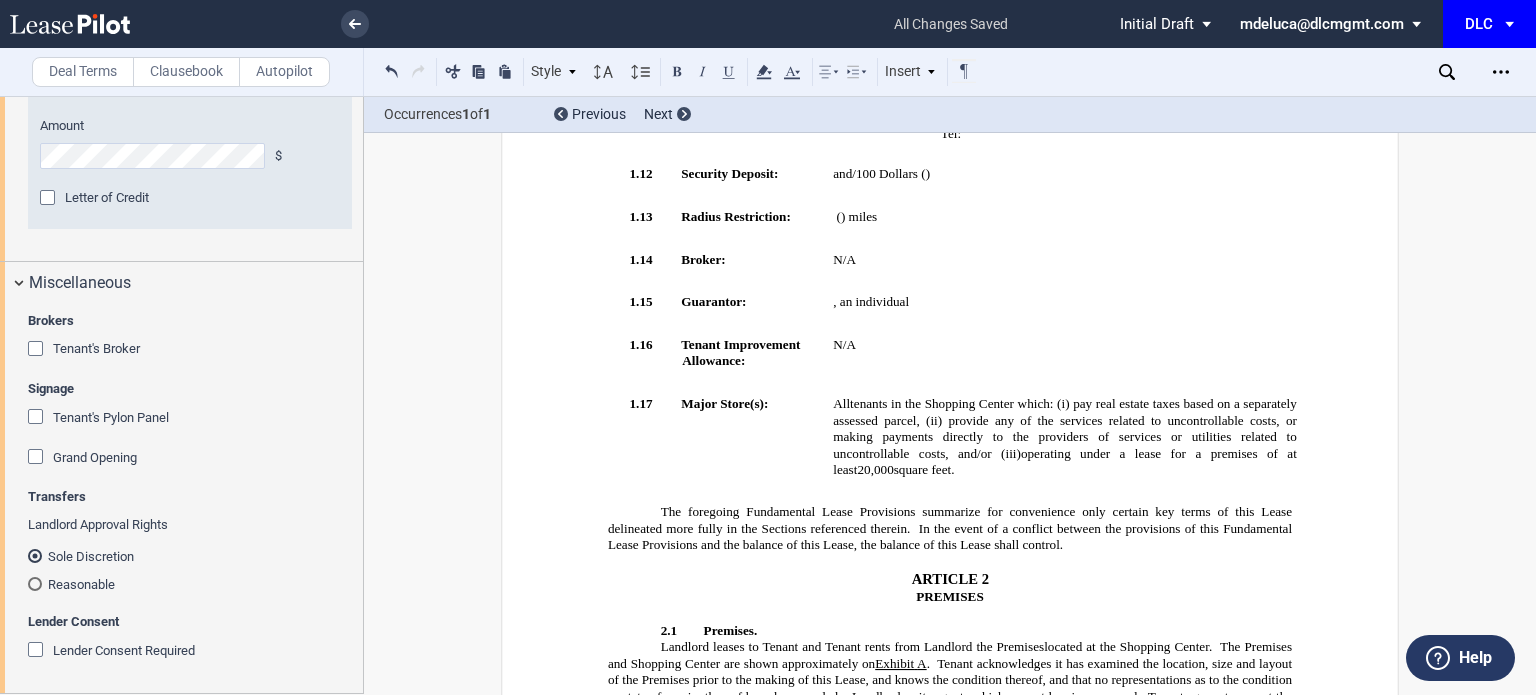 scroll, scrollTop: 1131, scrollLeft: 0, axis: vertical 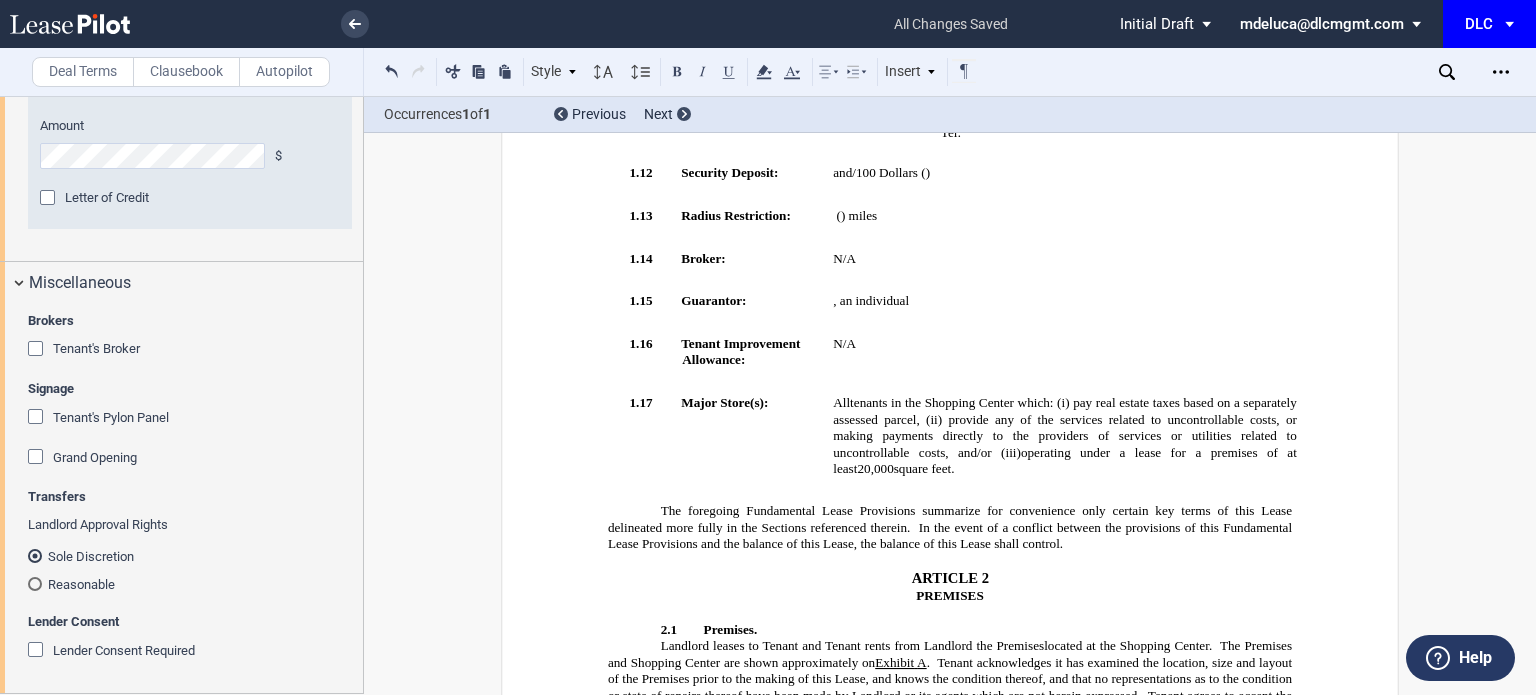 click on "tenants in the Shopping Center which: (i) pay real estate taxes based on a separately assessed parcel, (ii) provide any of the services related to uncontrollable costs, or making payments directly to the providers of services or utilities related to uncontrollable costs, and/or (iii)" 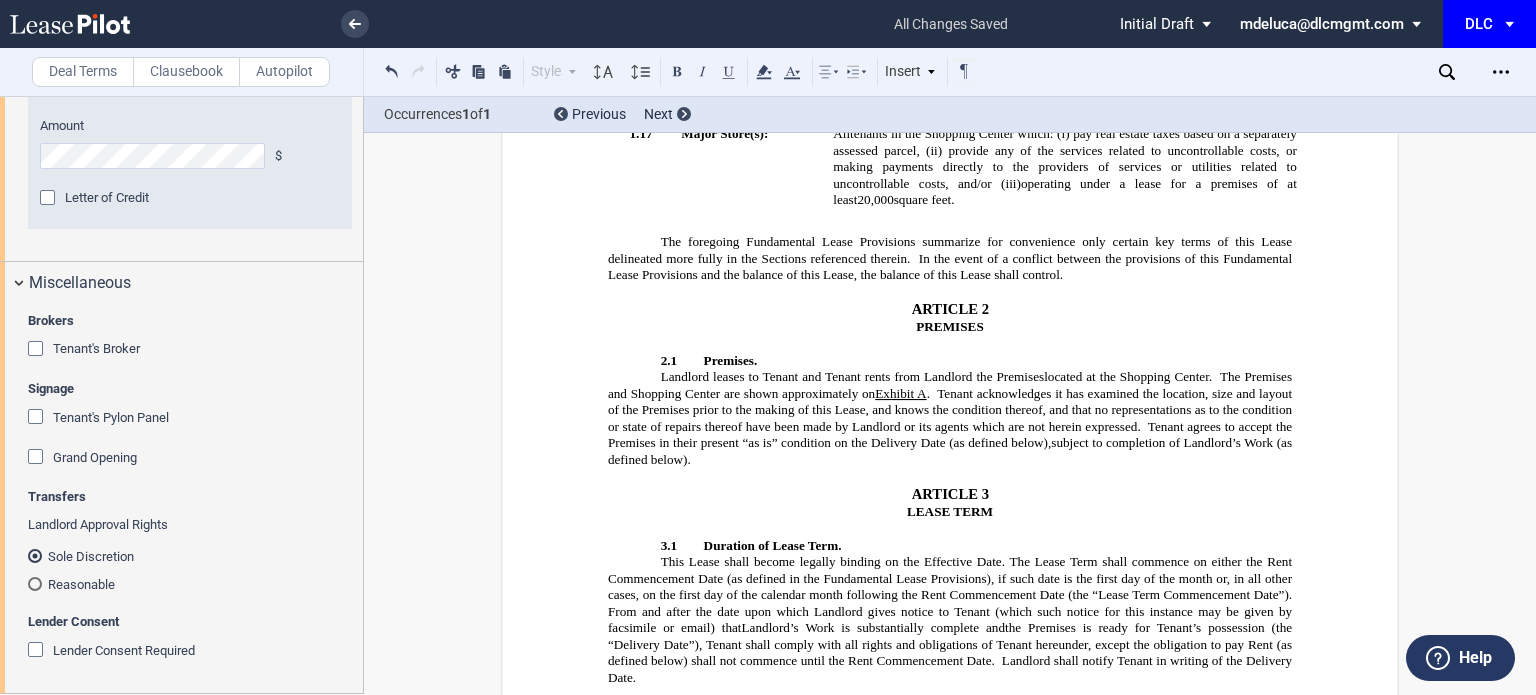 scroll, scrollTop: 1399, scrollLeft: 0, axis: vertical 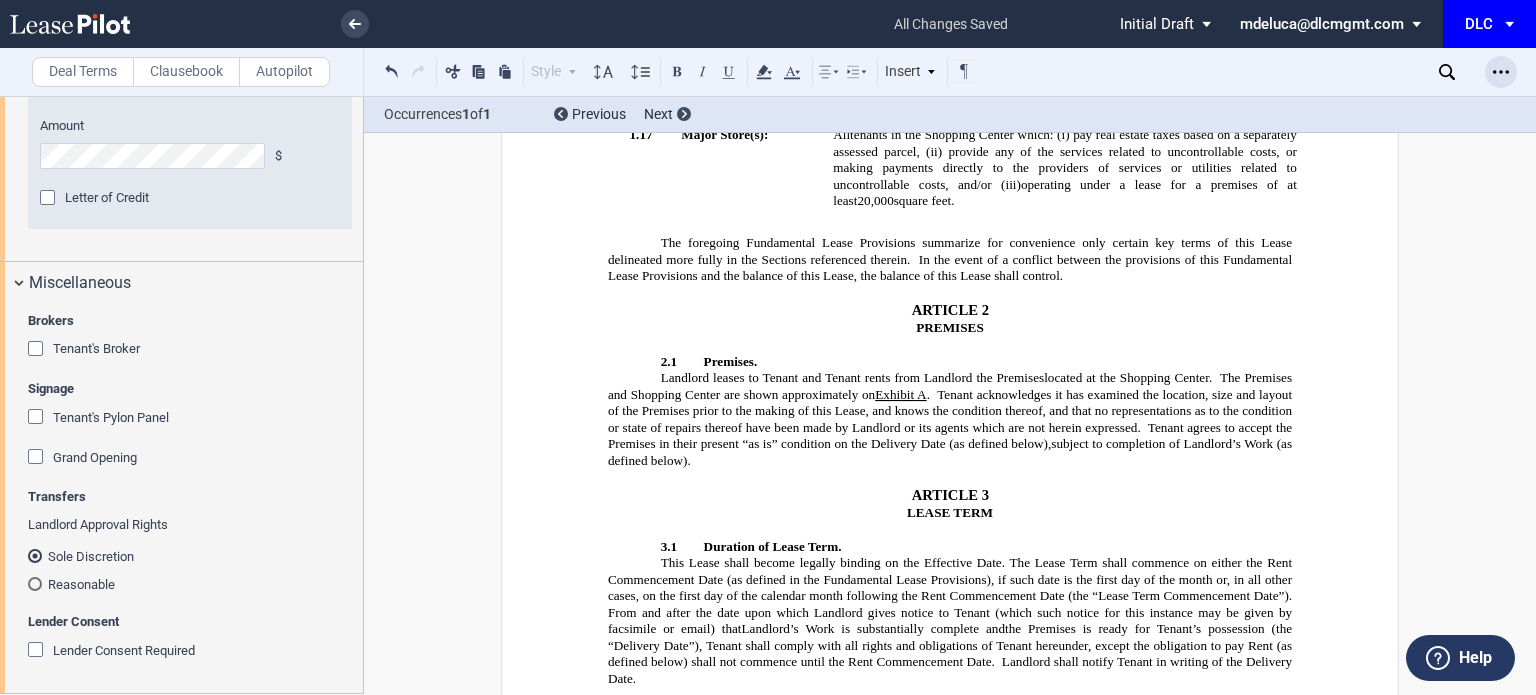 click at bounding box center [1501, 72] 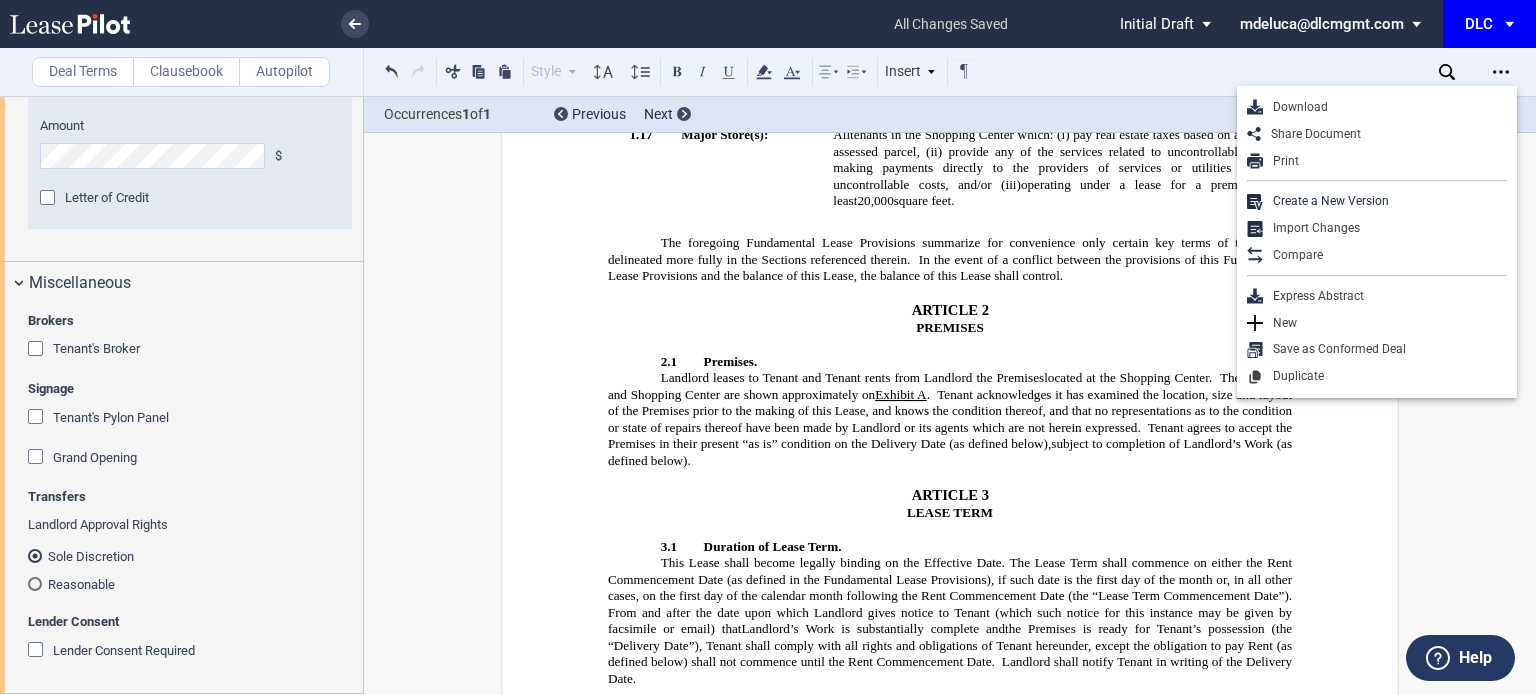 click at bounding box center [105, 24] 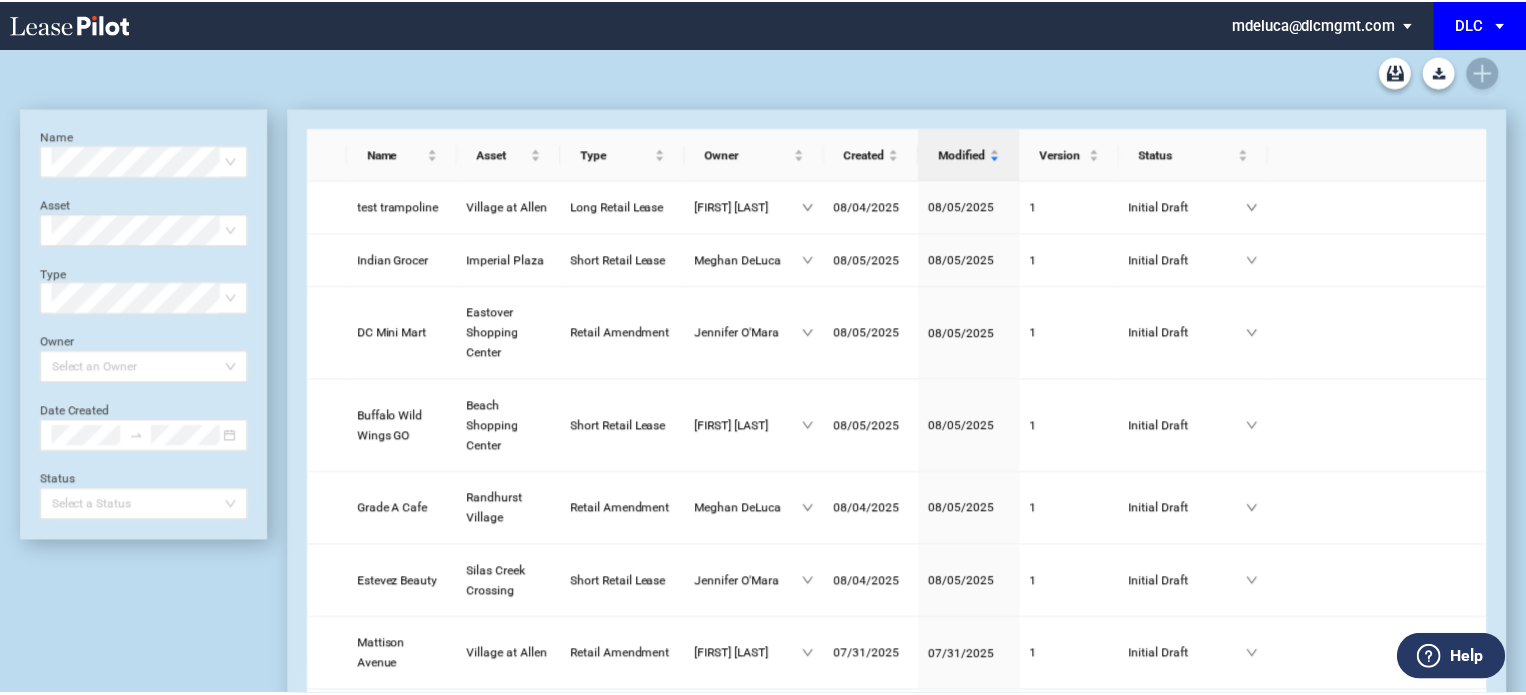 scroll, scrollTop: 0, scrollLeft: 0, axis: both 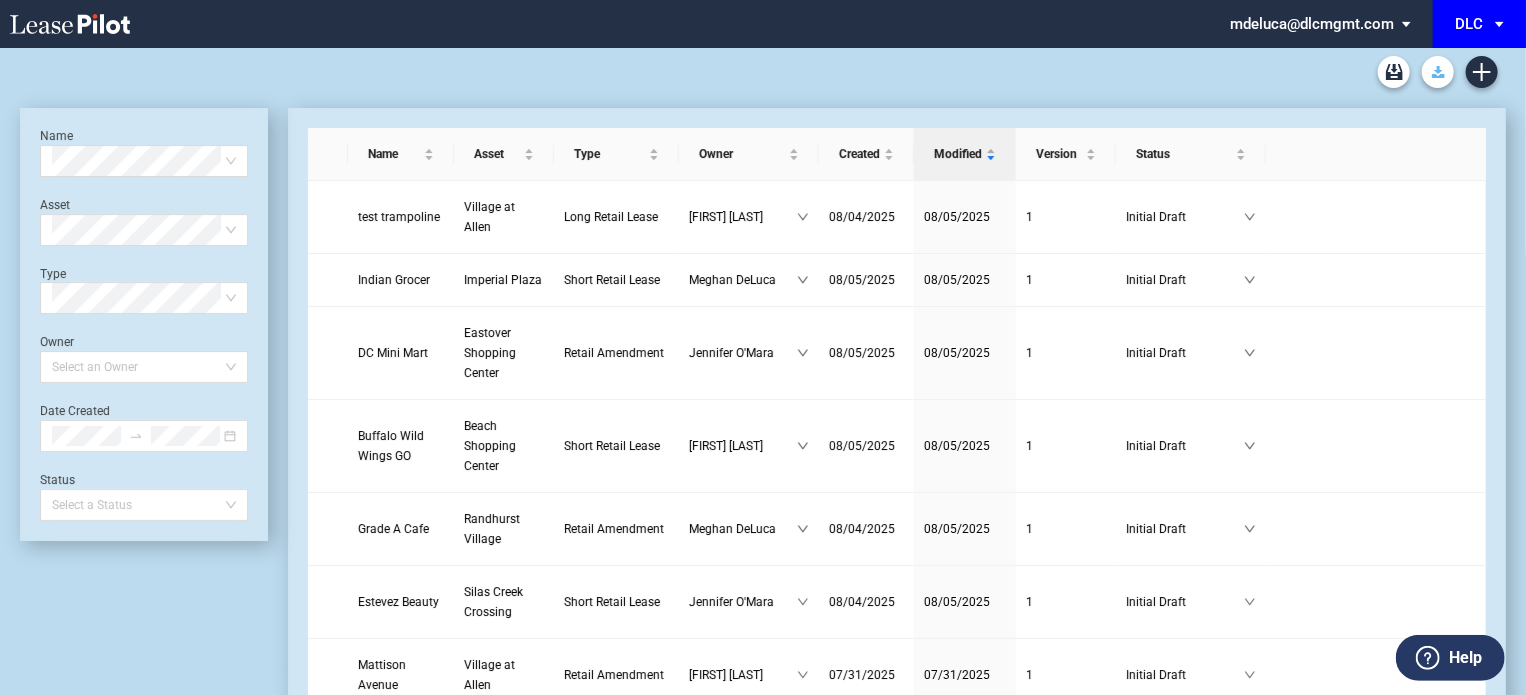 click 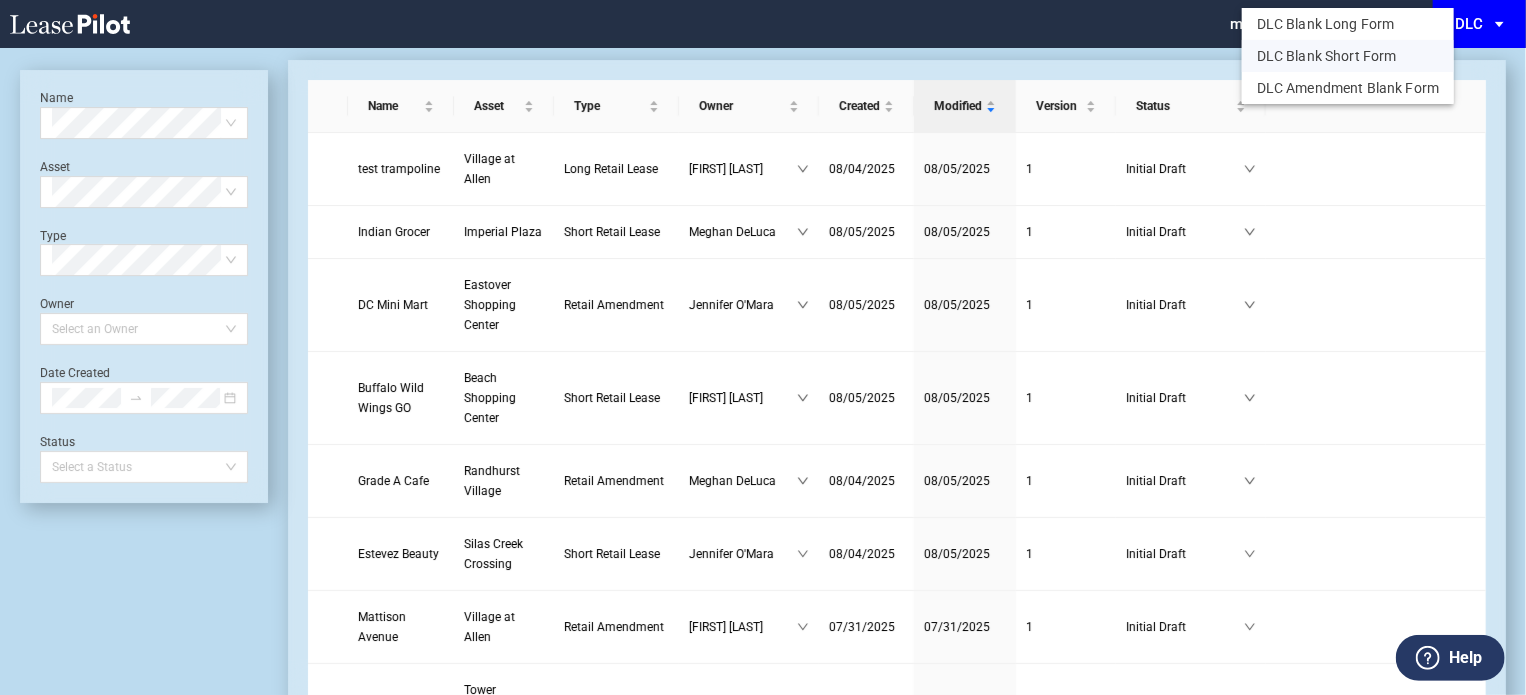 click on "DLC Blank Short Form" at bounding box center [1348, 56] 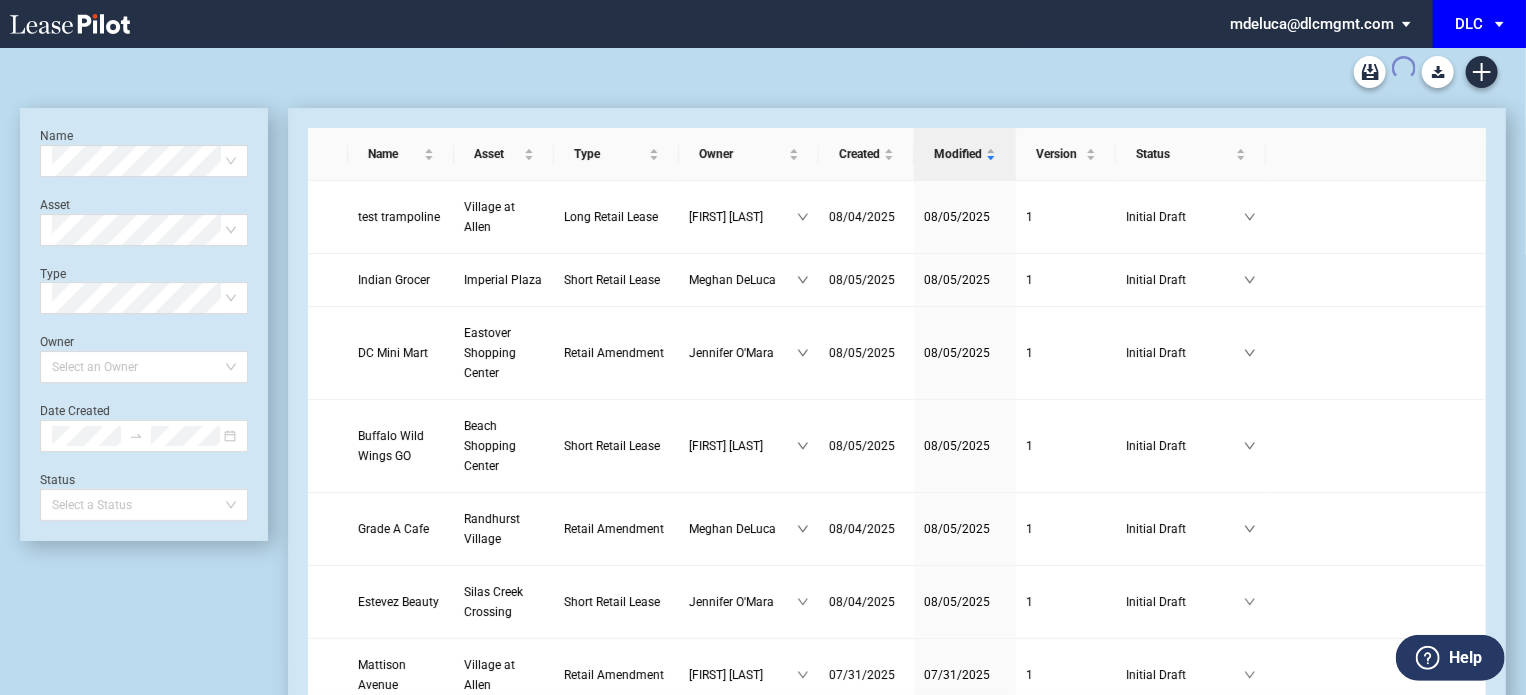 scroll, scrollTop: 0, scrollLeft: 0, axis: both 